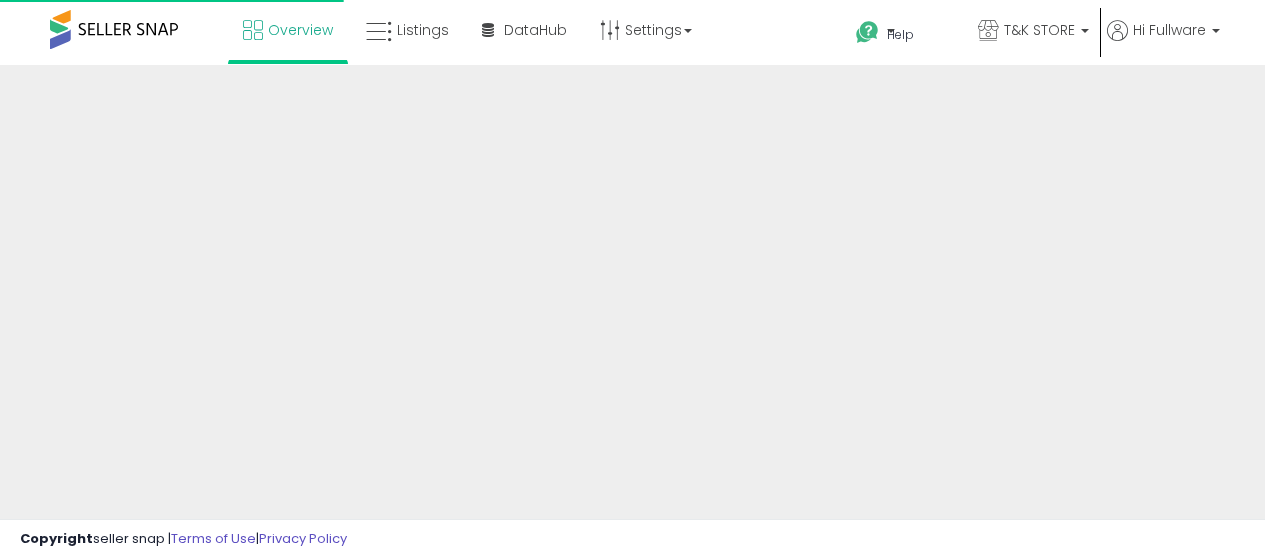 scroll, scrollTop: 0, scrollLeft: 0, axis: both 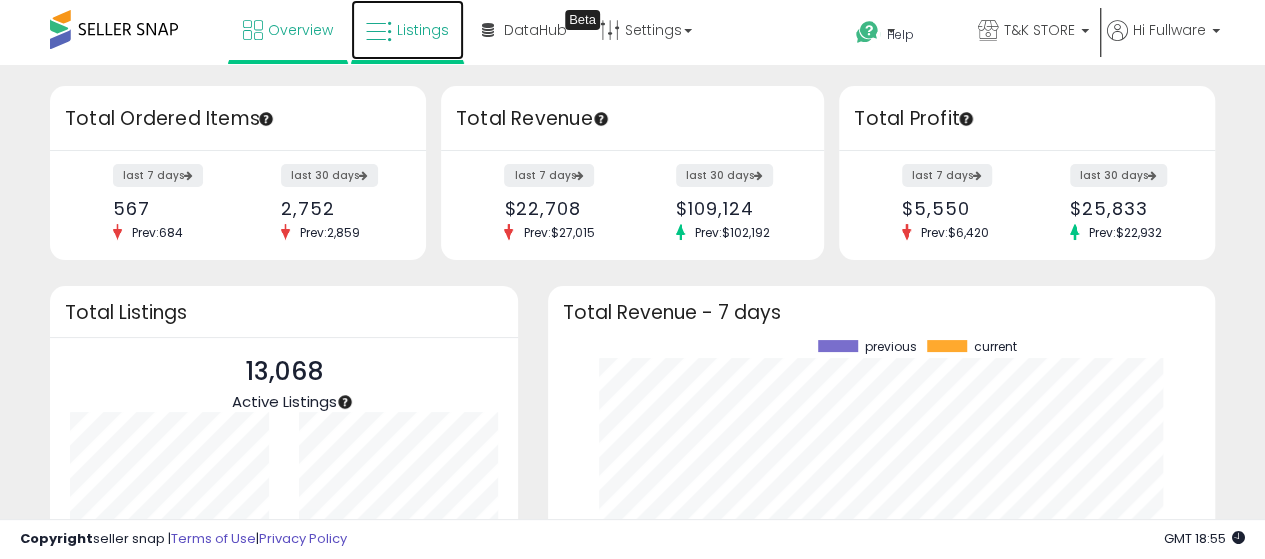 click on "Listings" at bounding box center [423, 30] 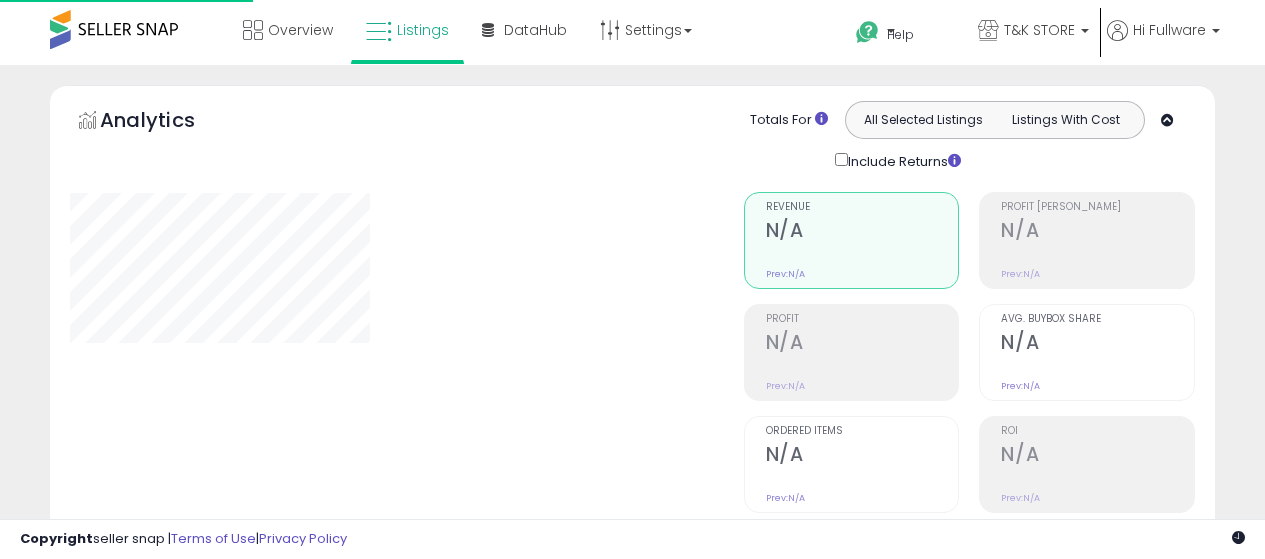 scroll, scrollTop: 0, scrollLeft: 0, axis: both 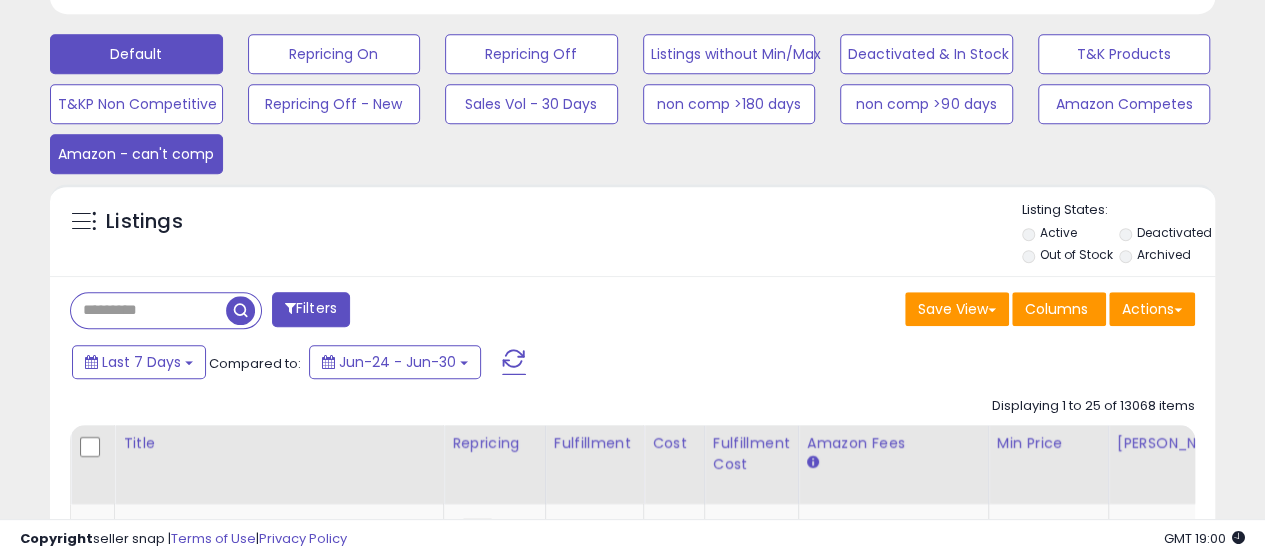 click on "Amazon - can't comp" at bounding box center (334, 54) 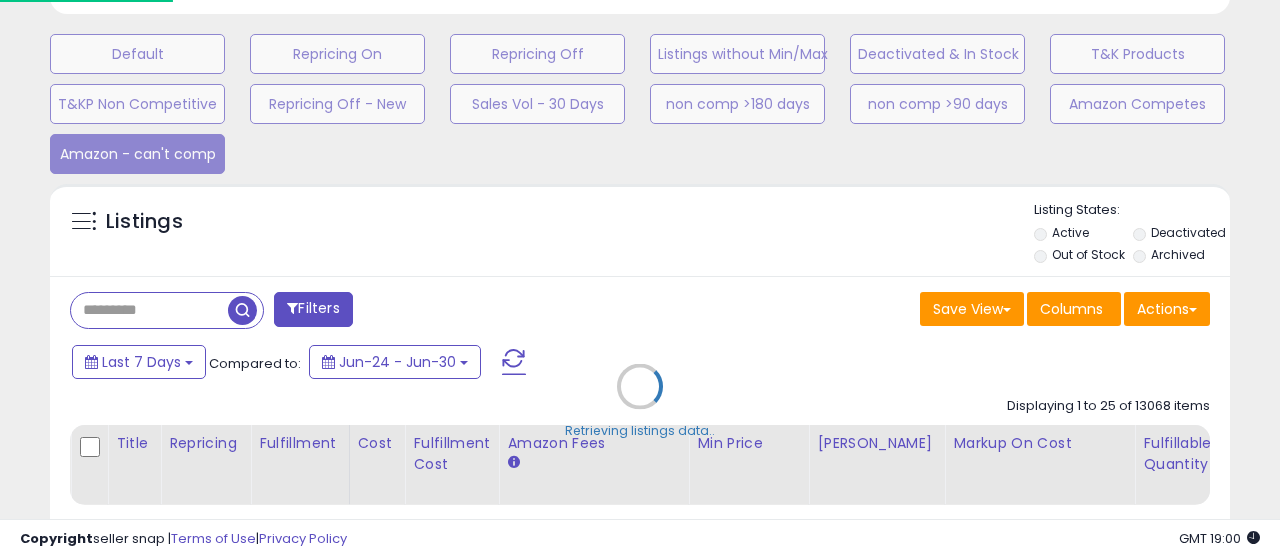 scroll, scrollTop: 999590, scrollLeft: 999317, axis: both 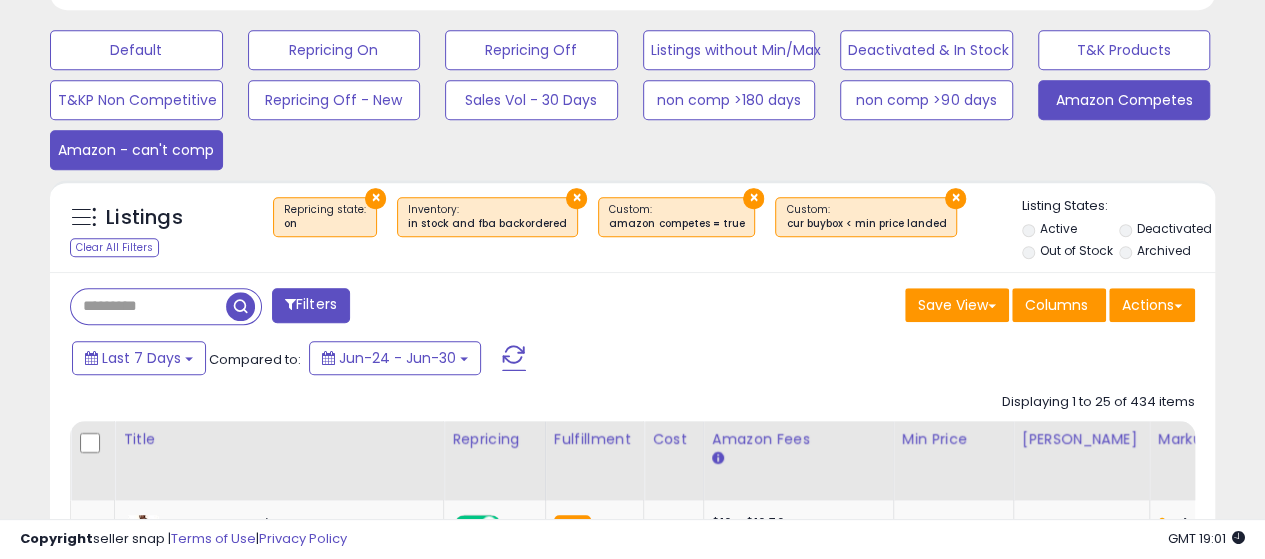 click on "Amazon Competes" at bounding box center [136, 50] 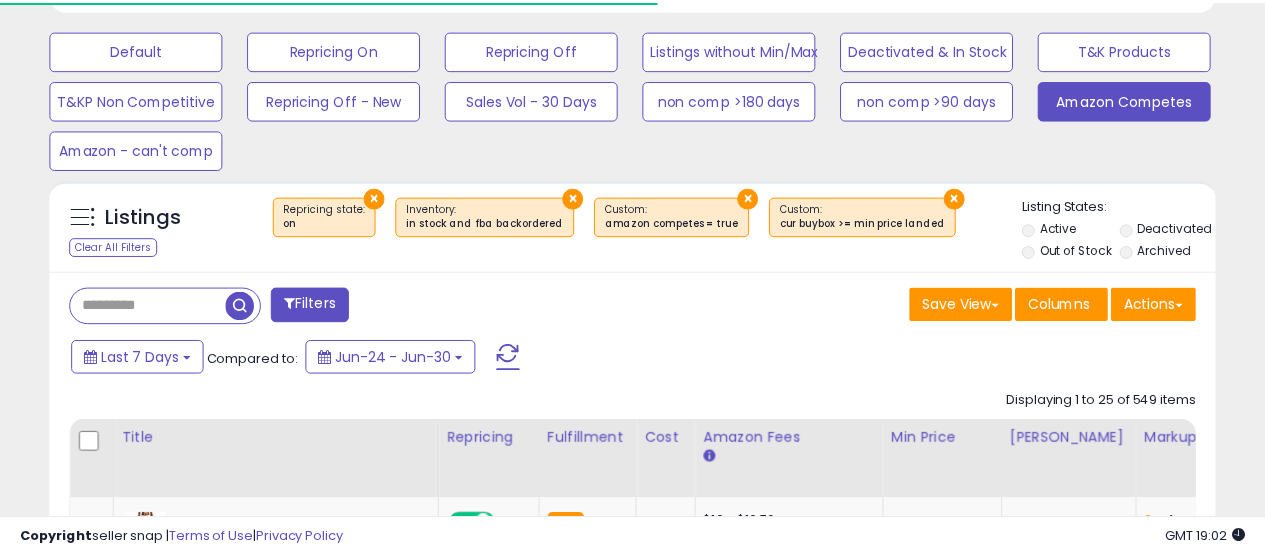 scroll, scrollTop: 999590, scrollLeft: 999326, axis: both 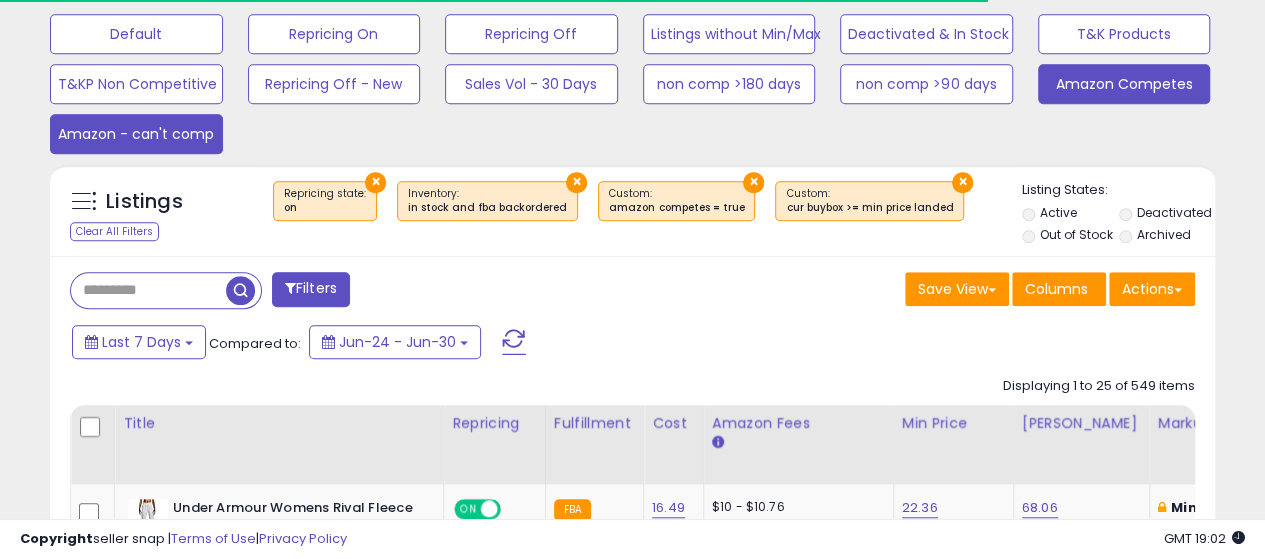click on "Amazon - can't comp" at bounding box center (136, 34) 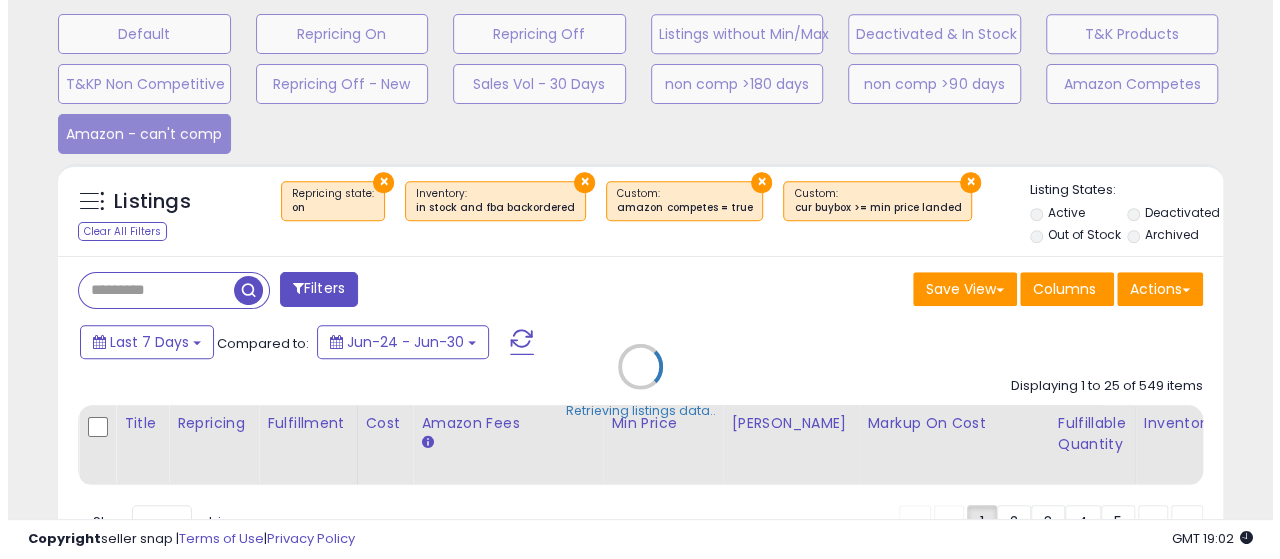 scroll, scrollTop: 999590, scrollLeft: 999317, axis: both 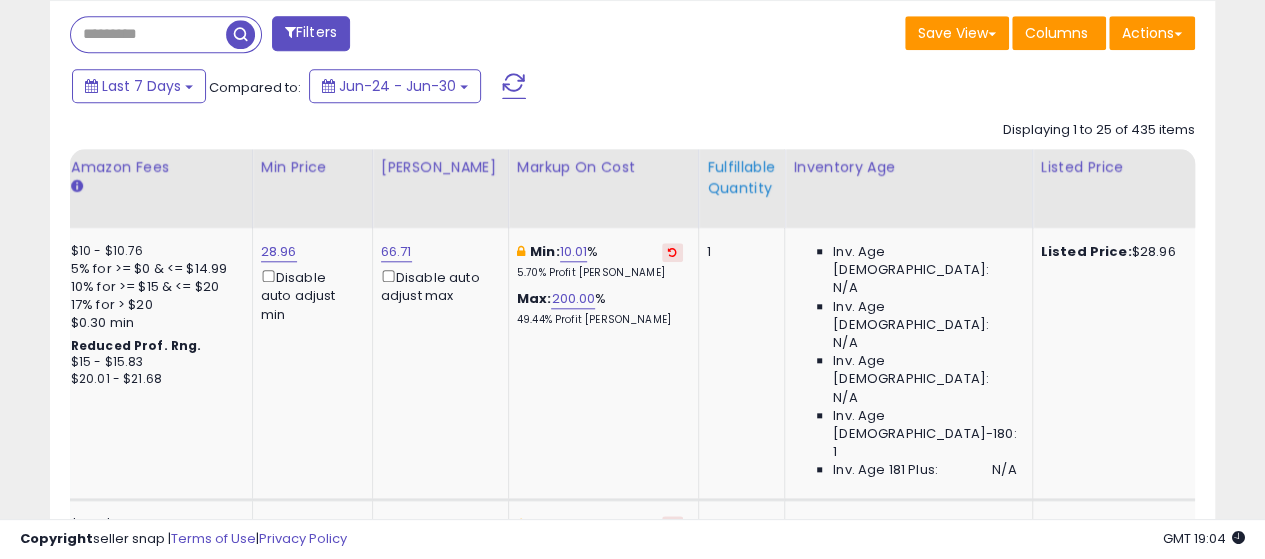 click on "Fulfillable Quantity" at bounding box center (741, 178) 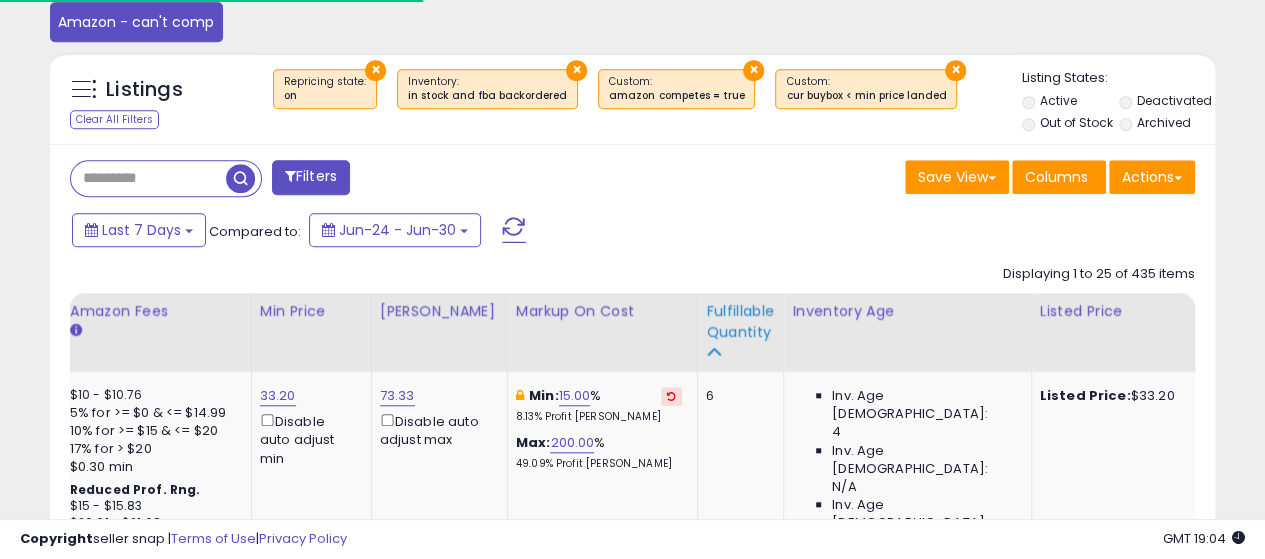 scroll, scrollTop: 874, scrollLeft: 0, axis: vertical 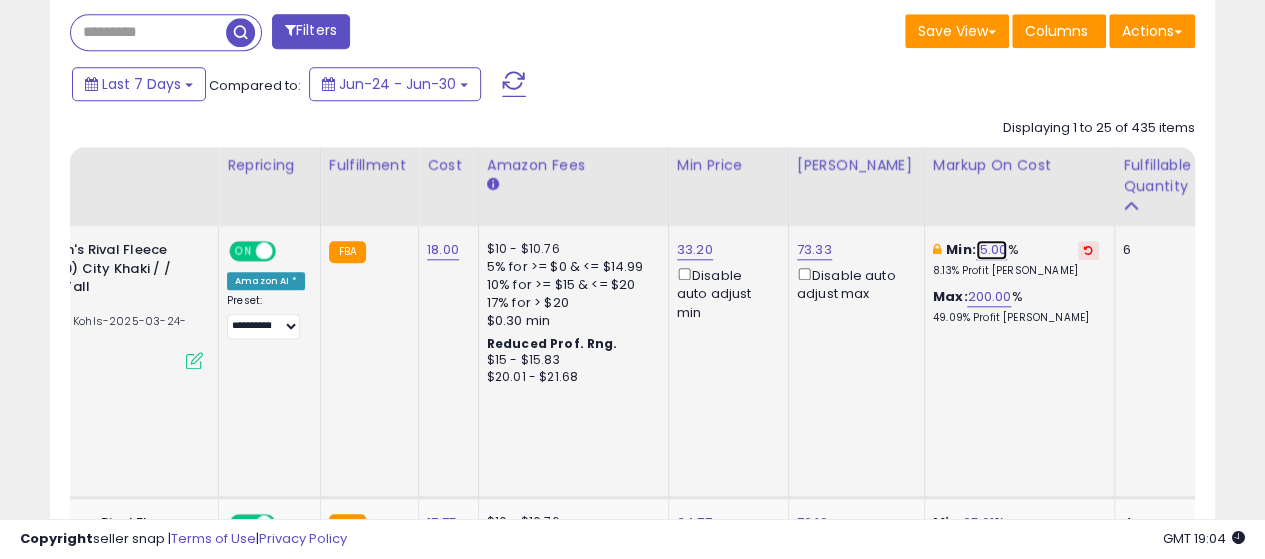 click on "15.00" at bounding box center (992, 250) 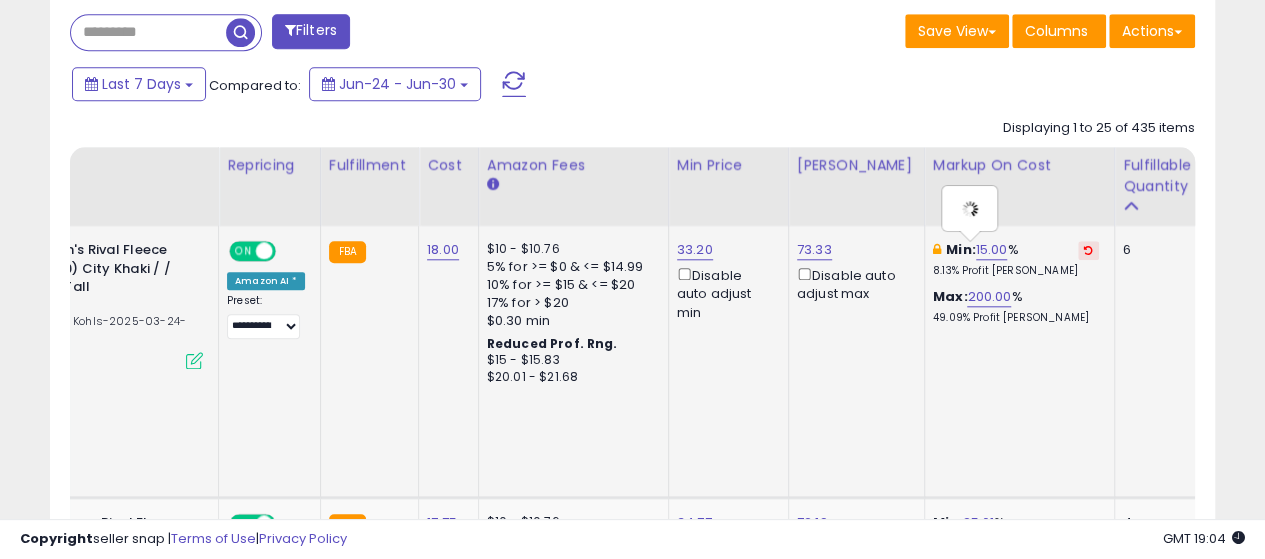 type on "*****" 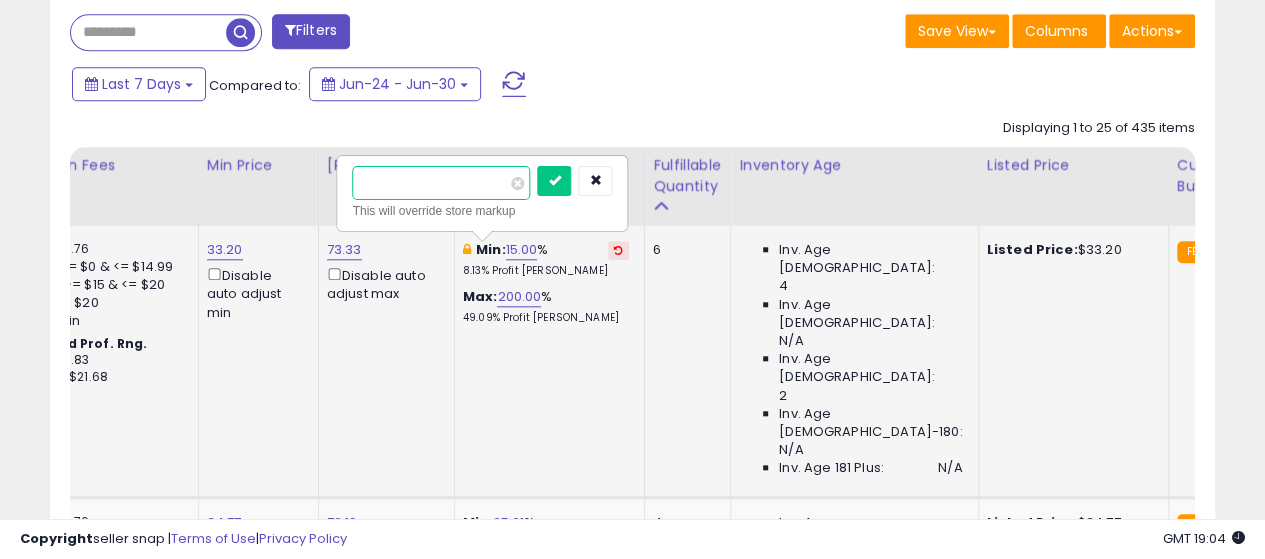 click on "*****" at bounding box center [441, 183] 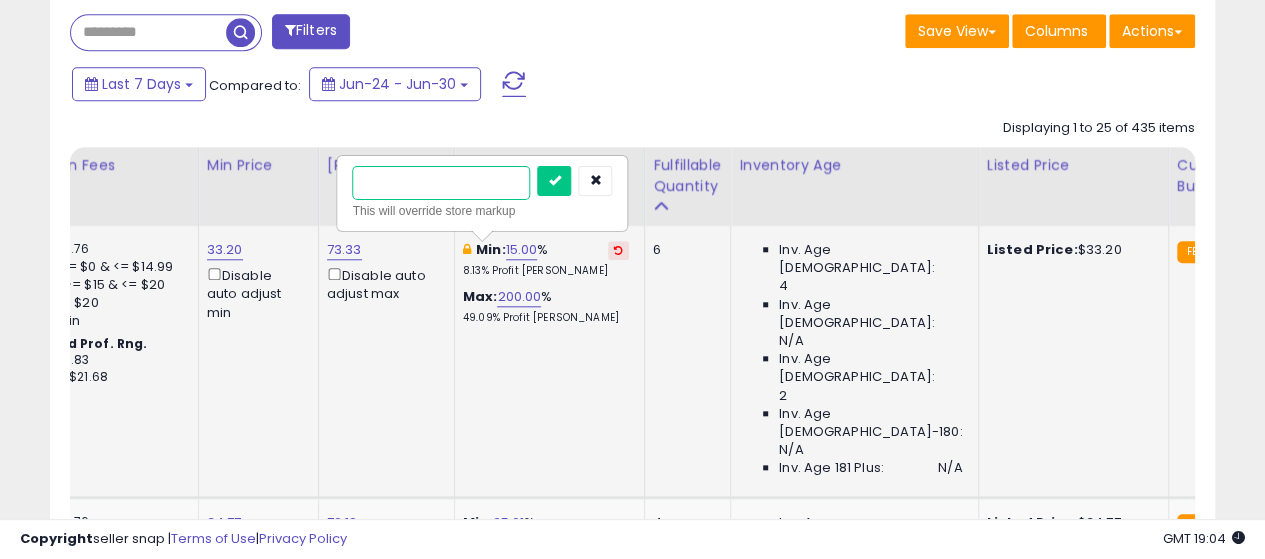 type on "**" 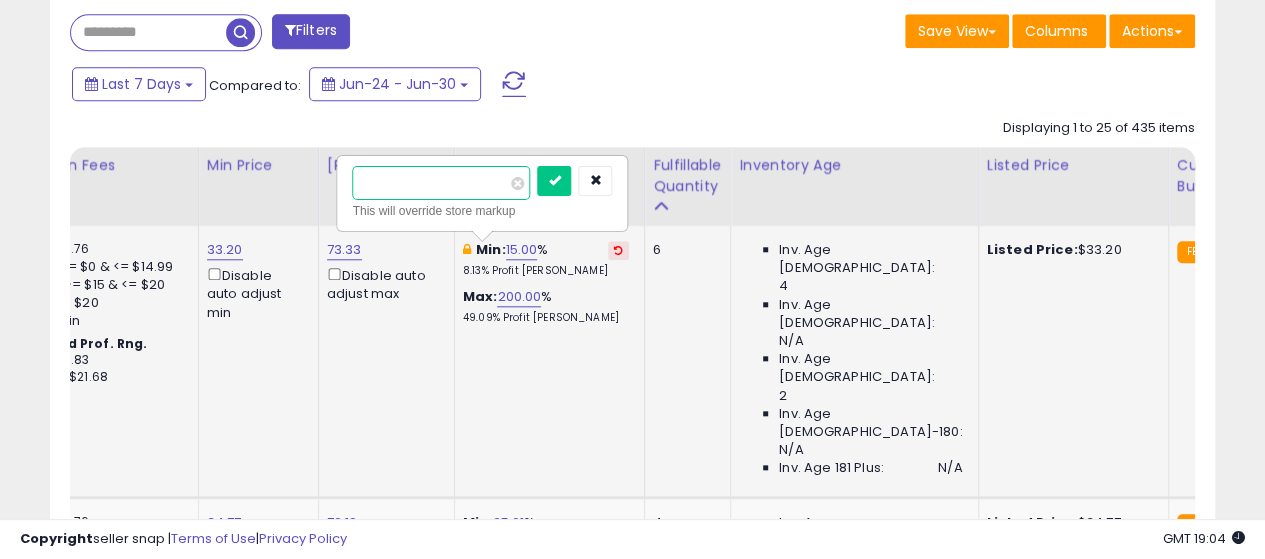 type on "***" 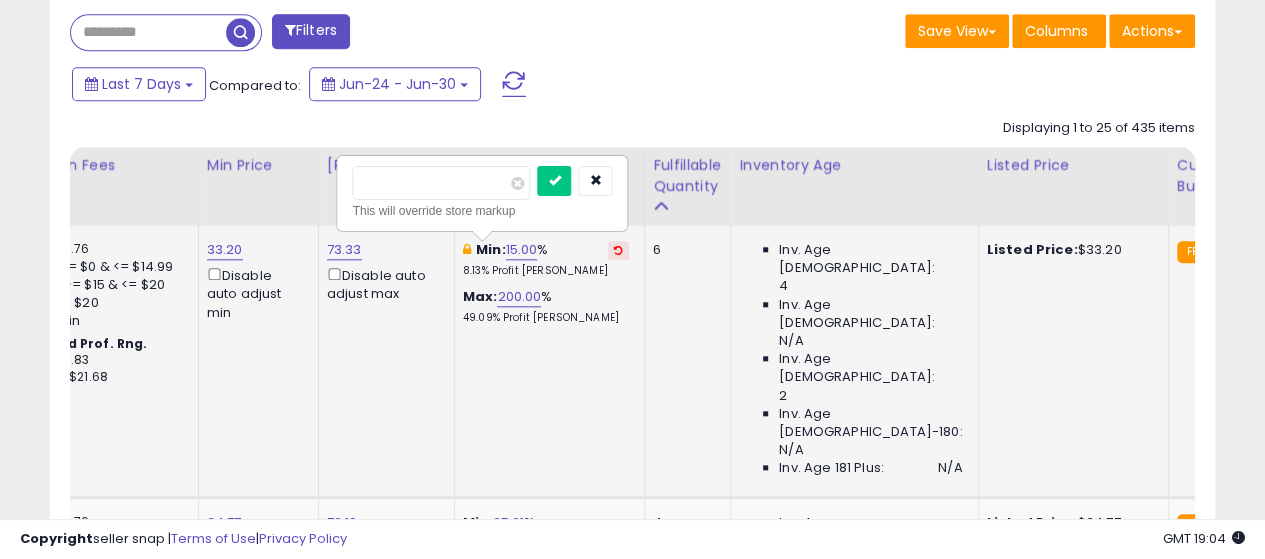 click on "Fulfillable Quantity" 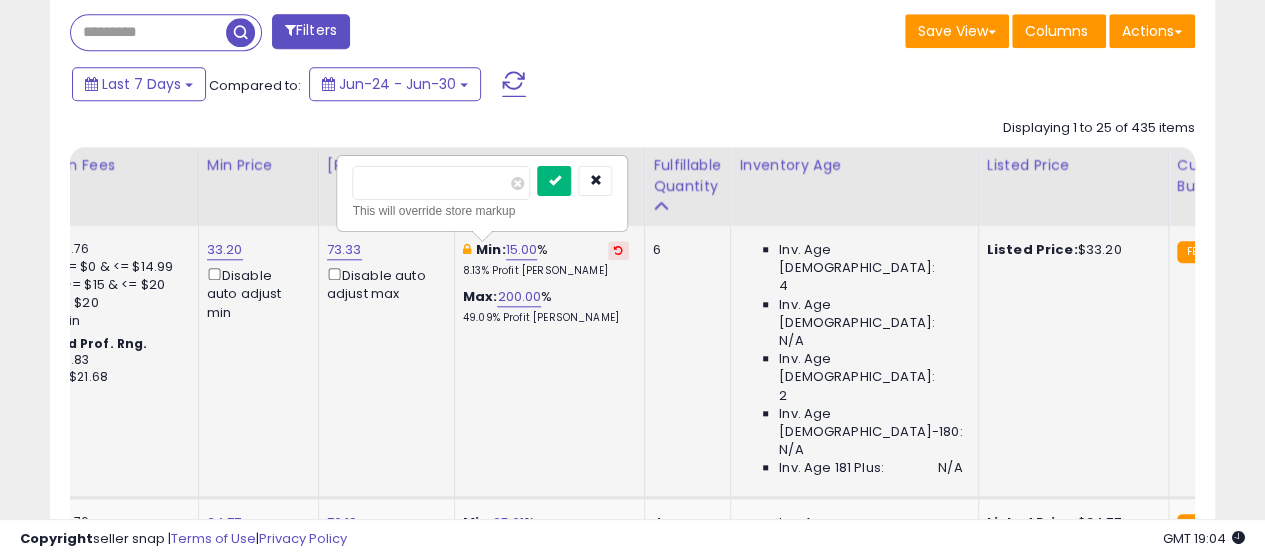 click at bounding box center [554, 180] 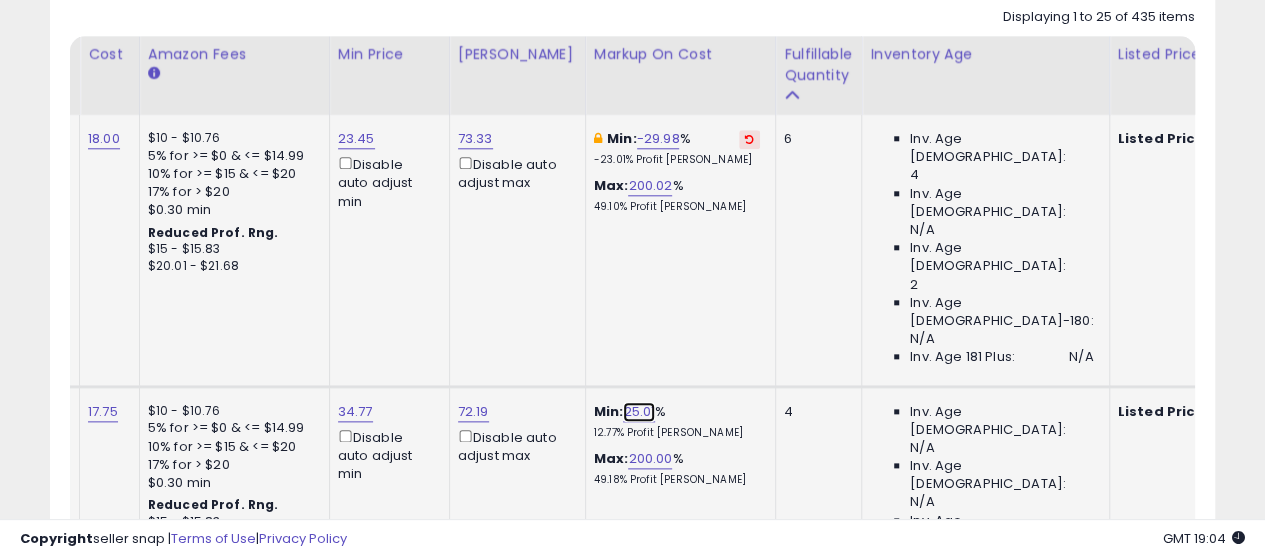 click on "25.01" at bounding box center (639, 412) 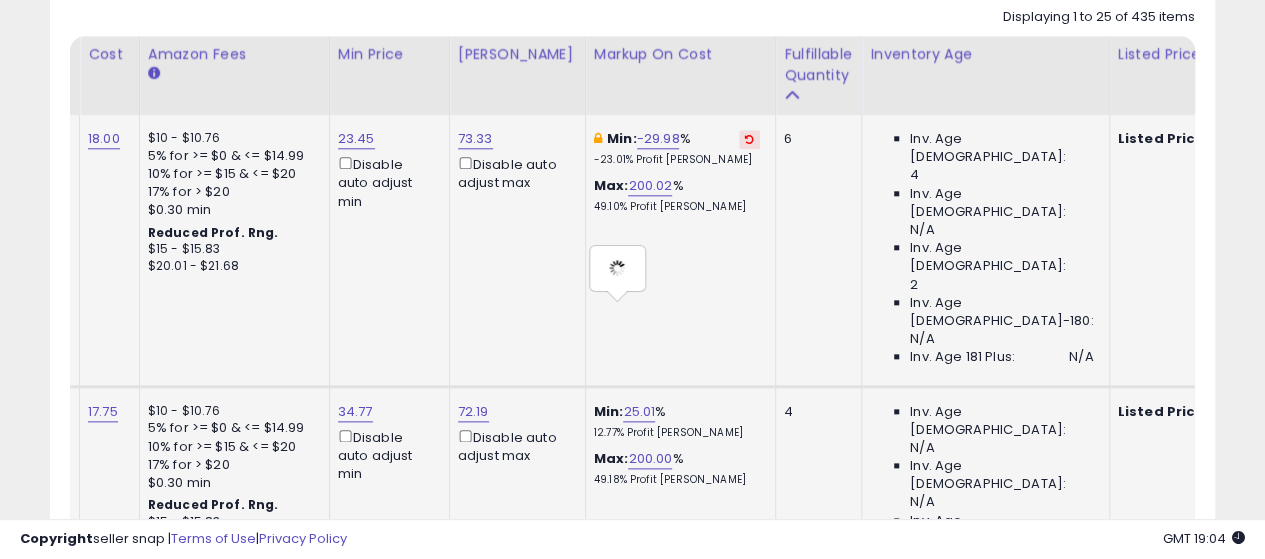 type on "*****" 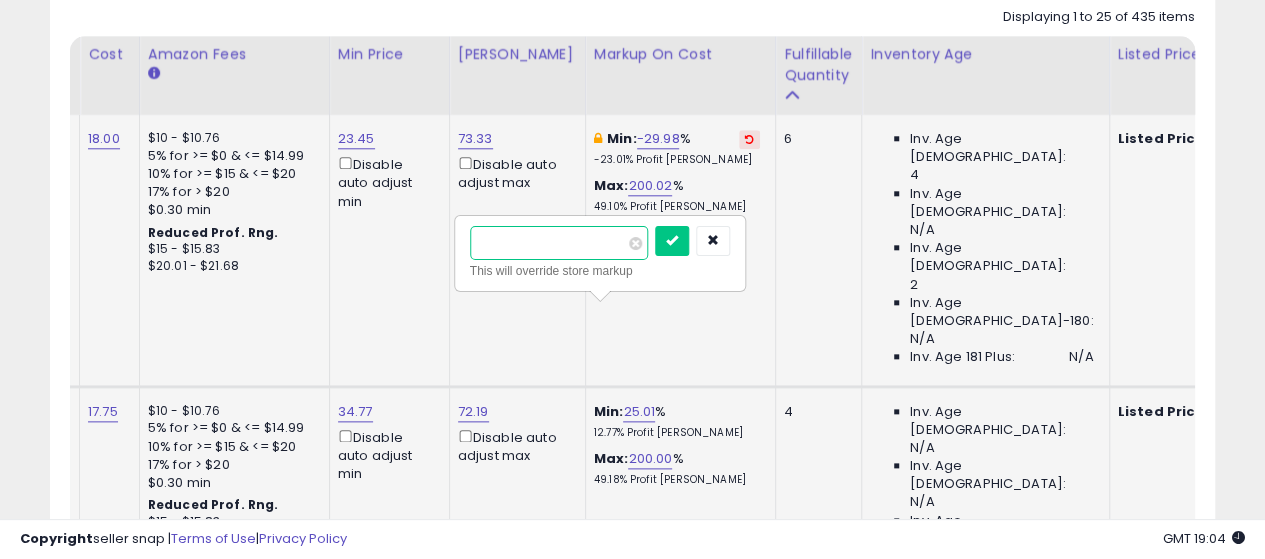 click on "*****" at bounding box center [559, 243] 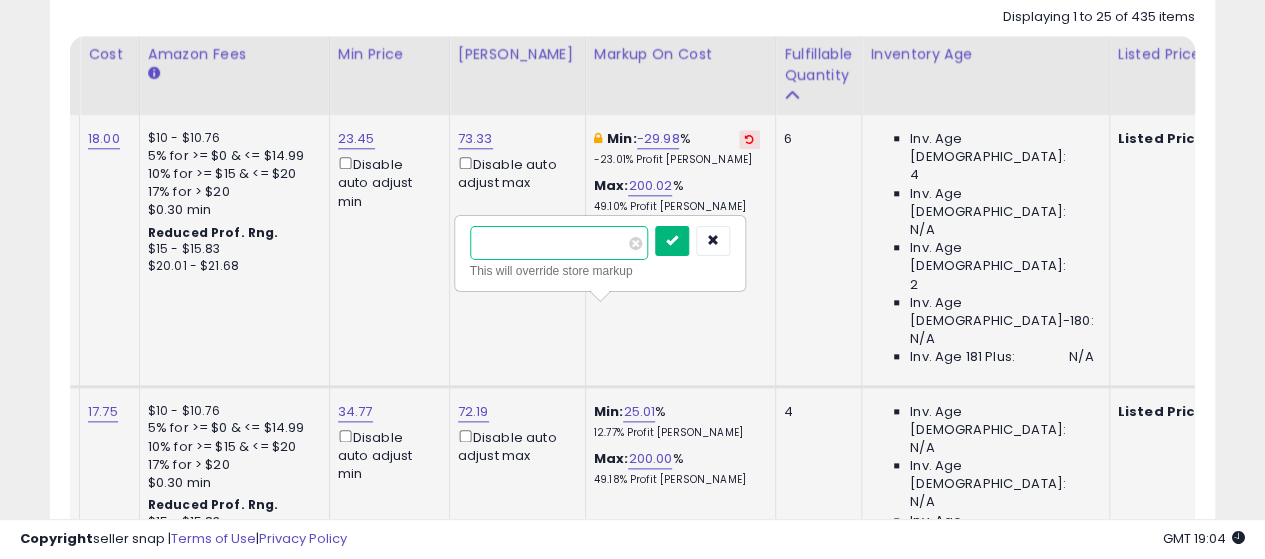 type on "***" 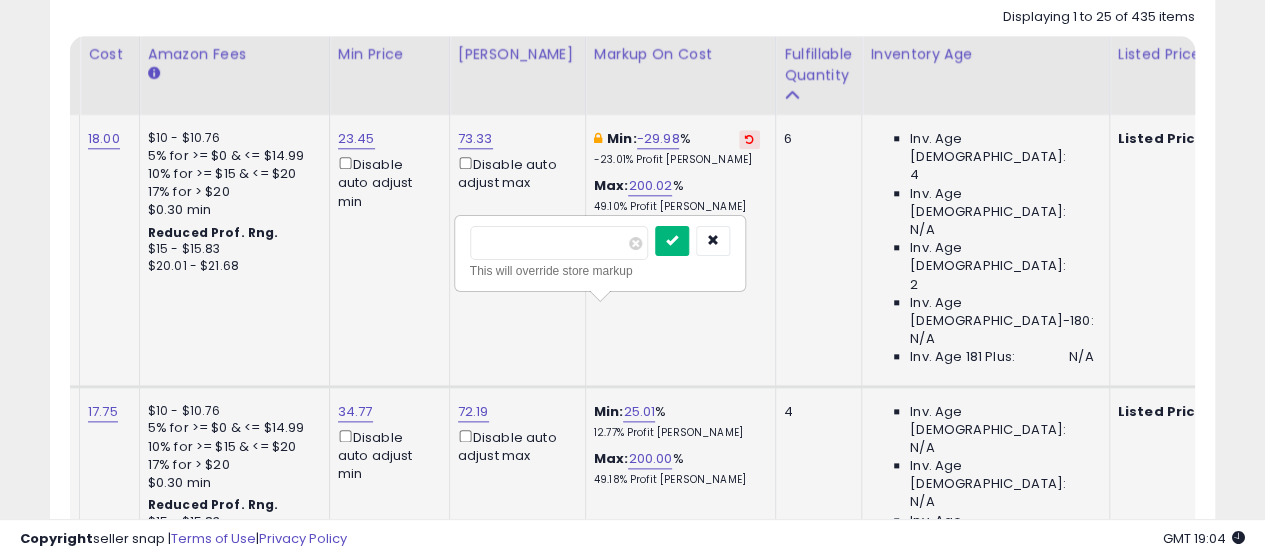 click at bounding box center (672, 241) 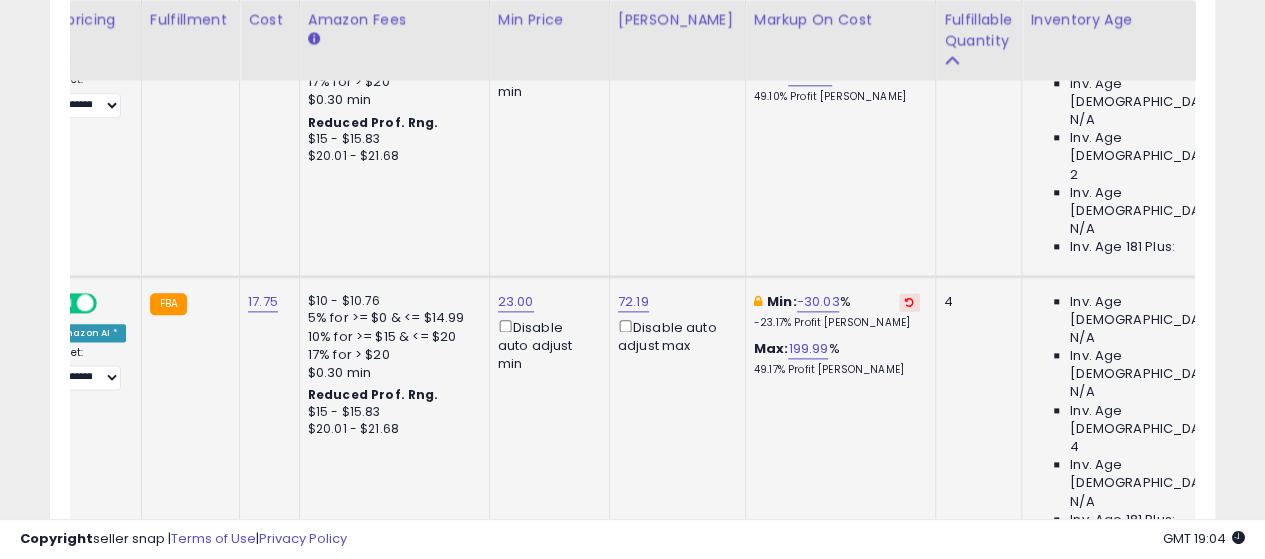 click on "25.00" at bounding box center (801, 574) 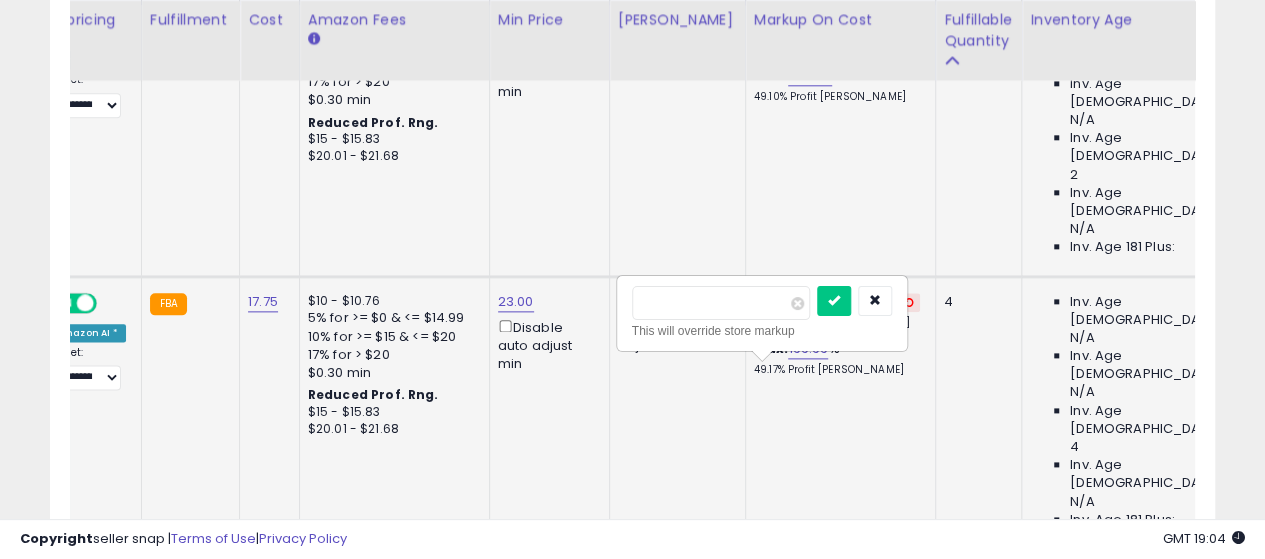 click on "*****" at bounding box center [721, 303] 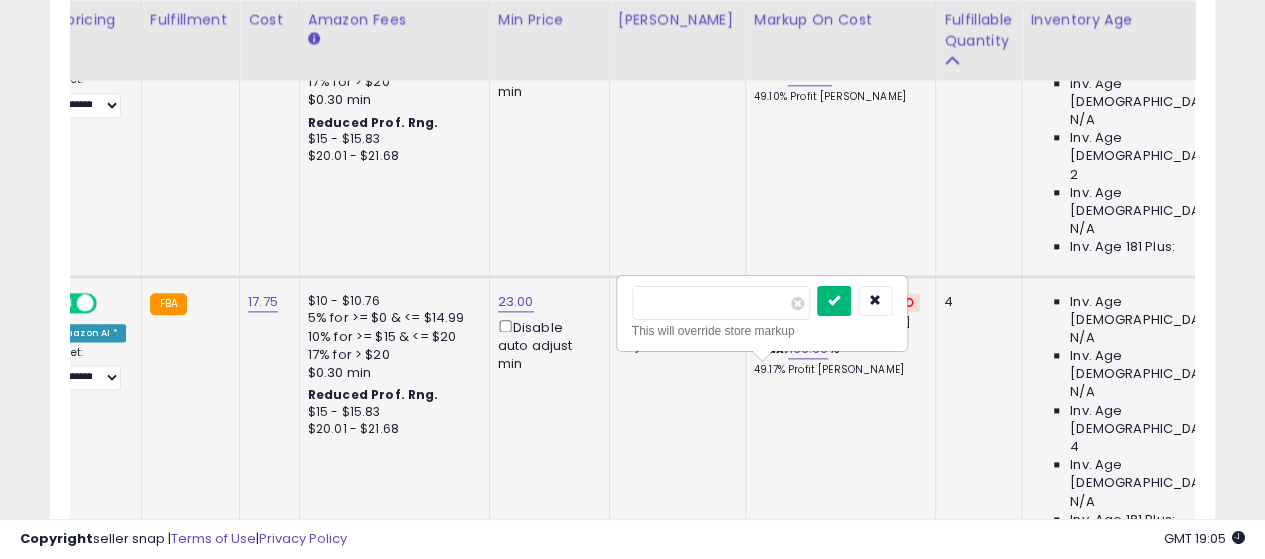 type on "***" 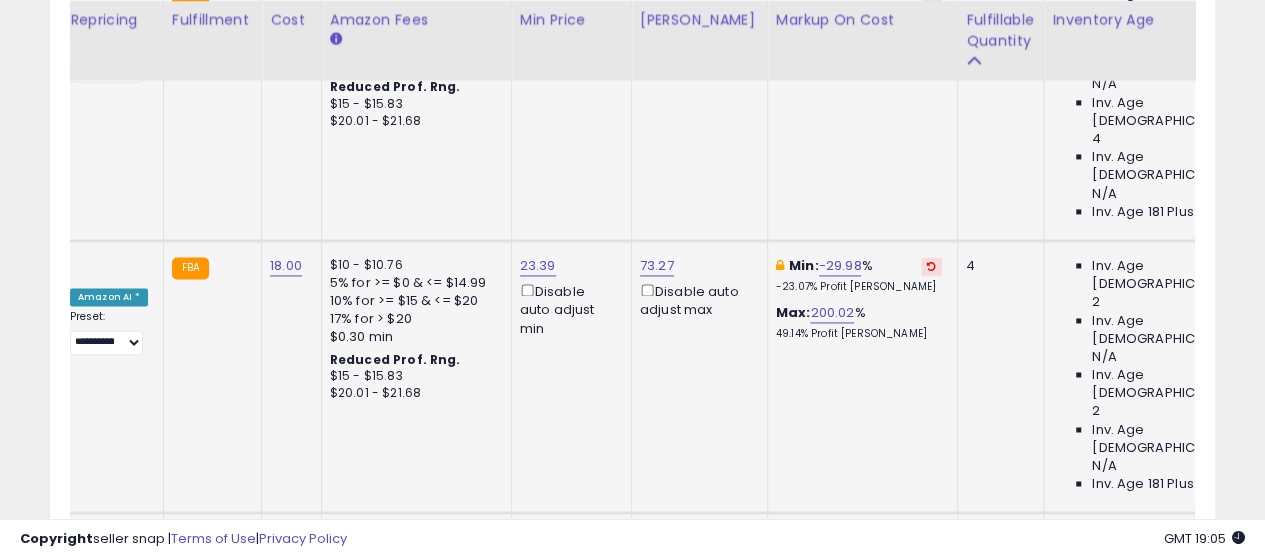 click on "15.00" at bounding box center [835, 538] 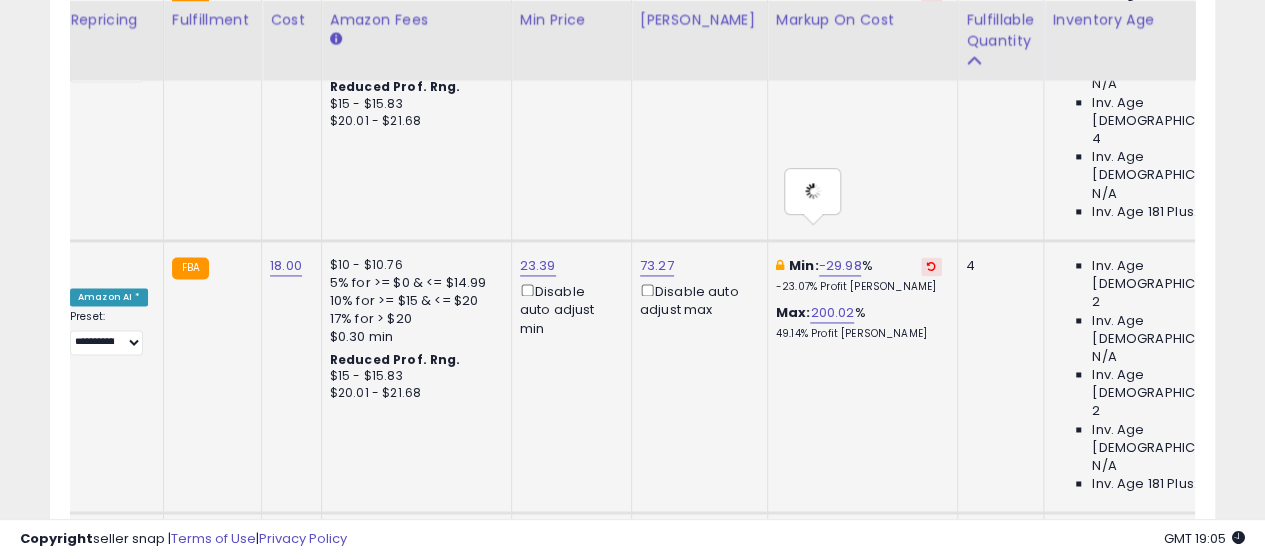 type on "*****" 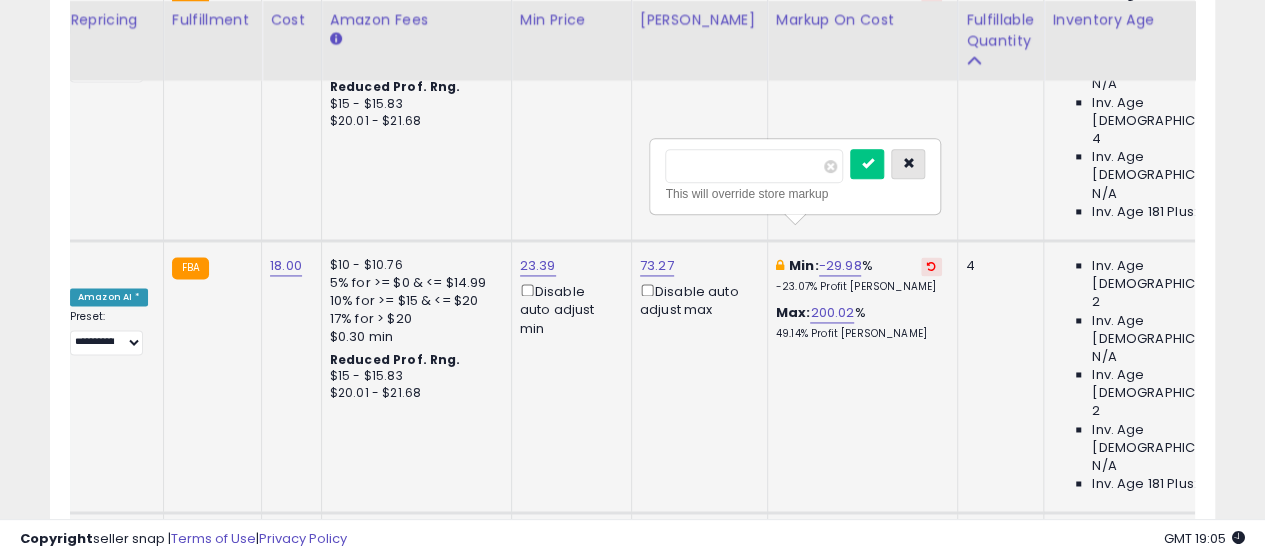 click at bounding box center [908, 163] 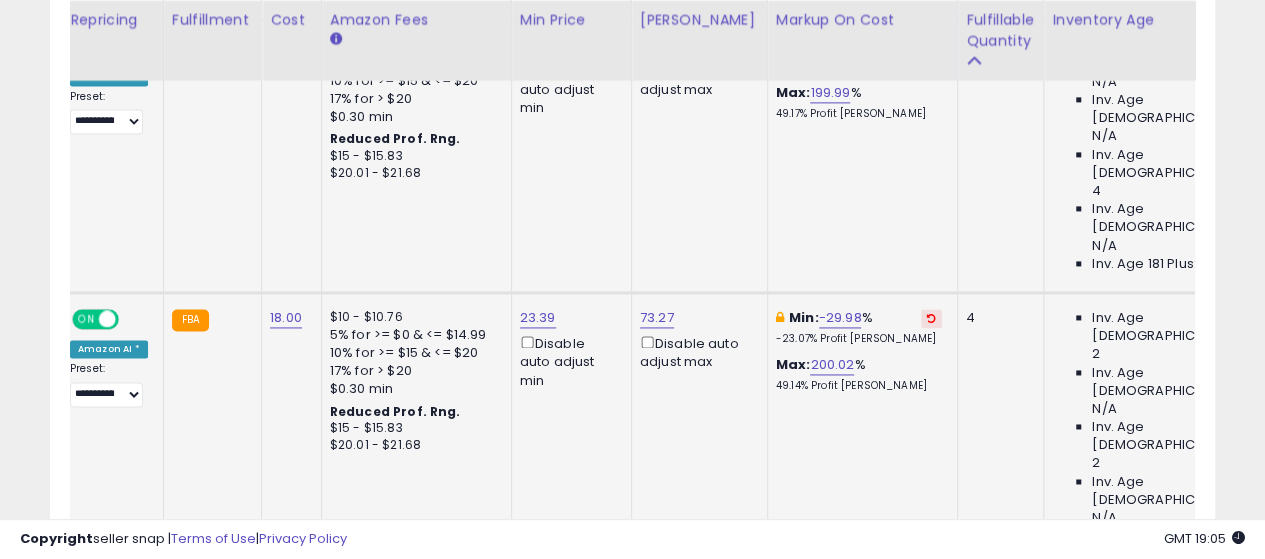 click on "15.00" at bounding box center (835, 590) 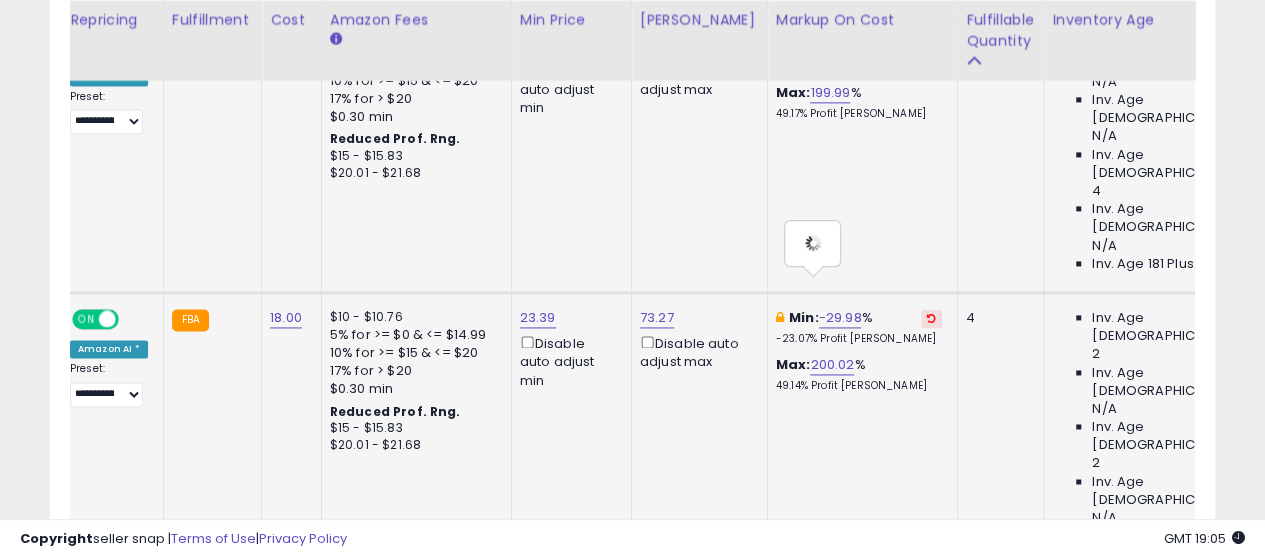type on "*****" 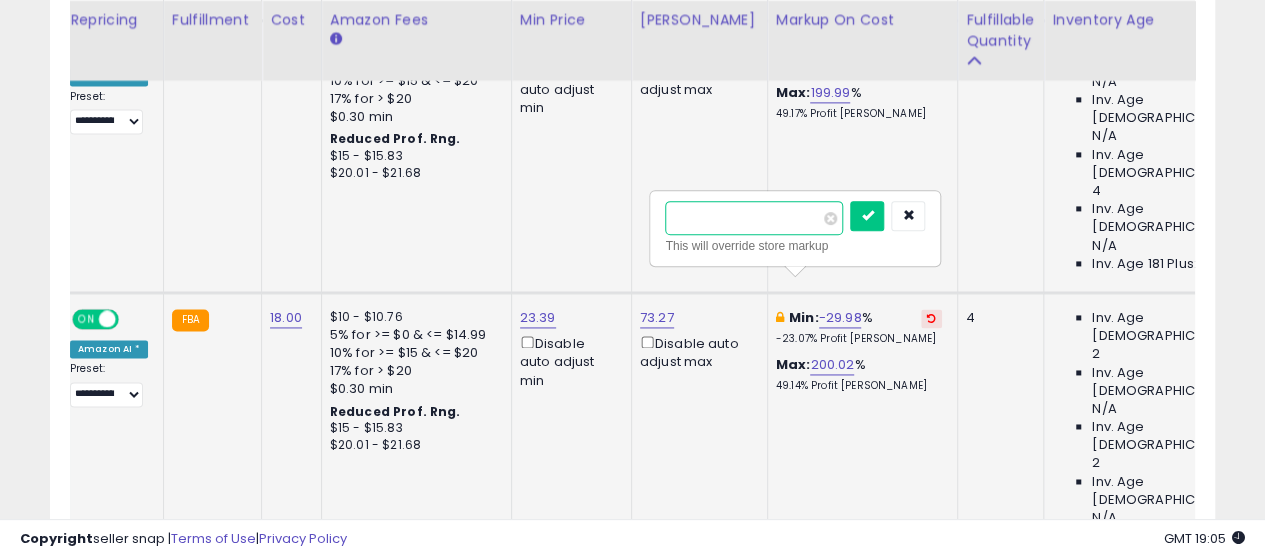 drag, startPoint x: 716, startPoint y: 217, endPoint x: 646, endPoint y: 219, distance: 70.028564 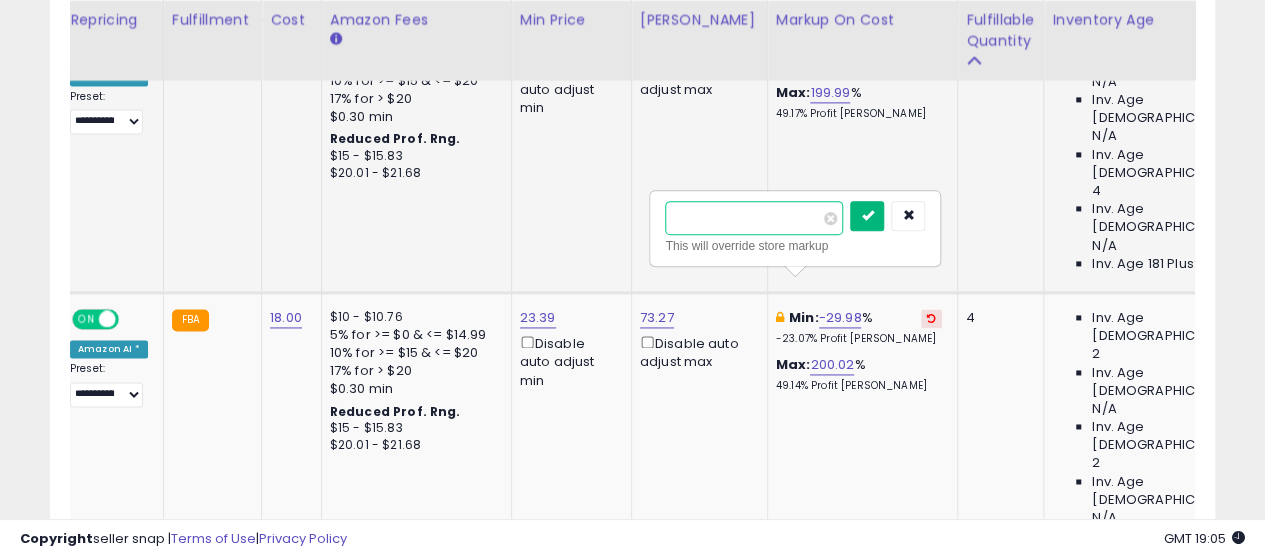 type on "***" 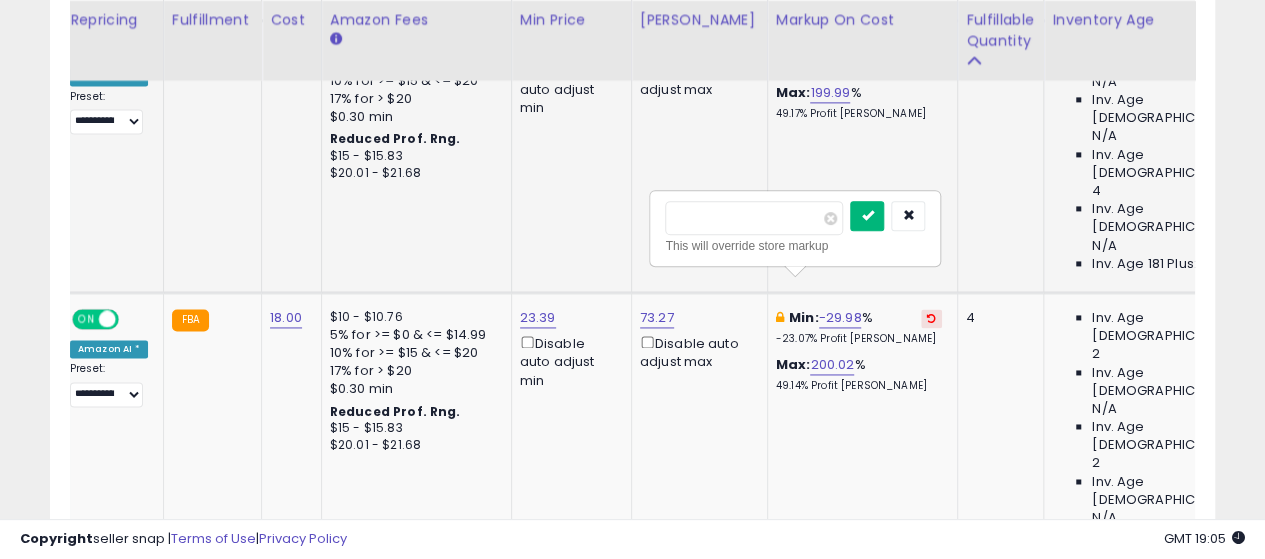 click at bounding box center [867, 215] 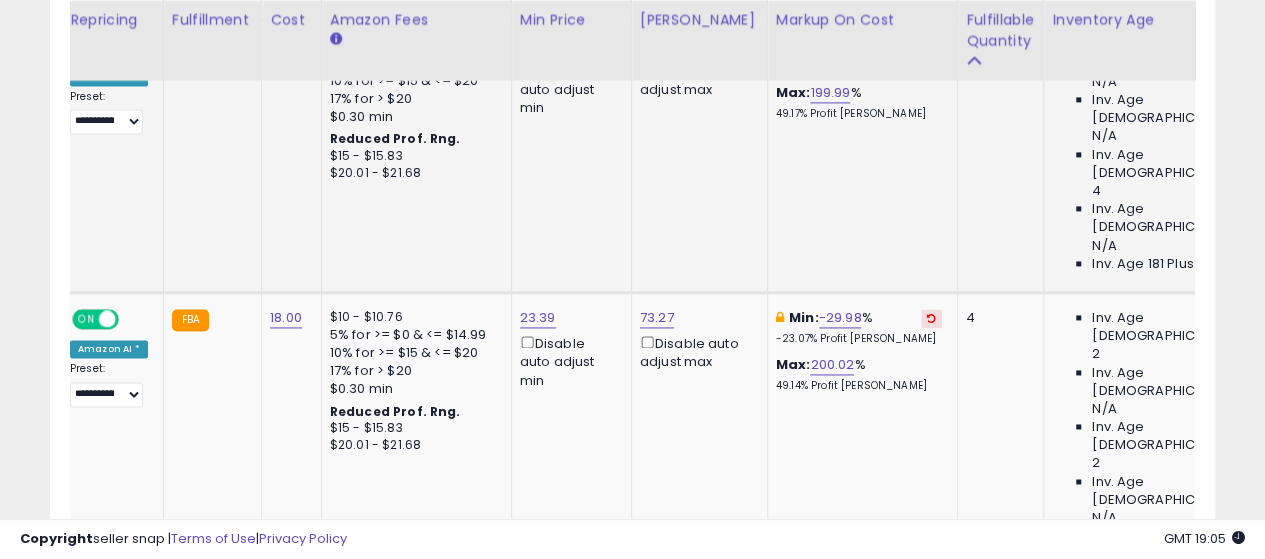 click on "15.00" at bounding box center (835, 863) 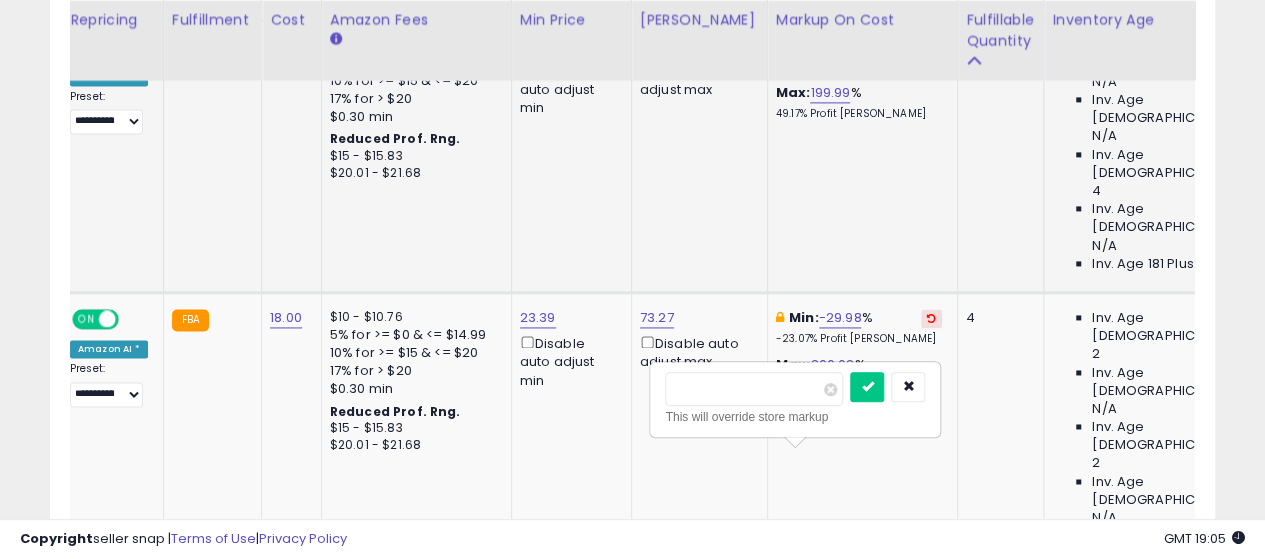 click on "*****" at bounding box center (754, 389) 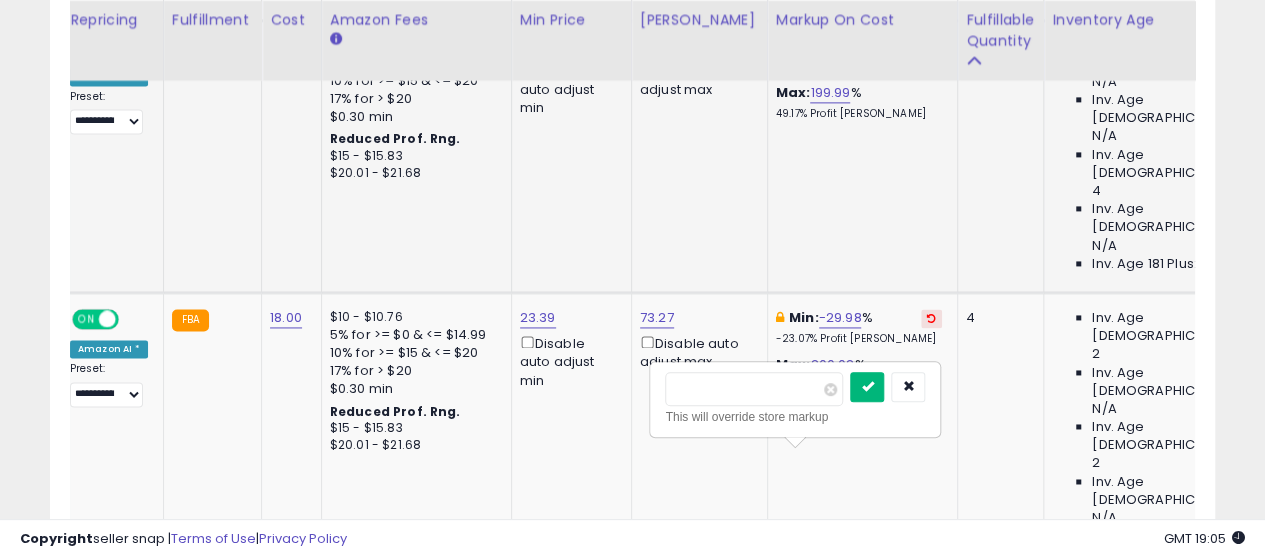 type on "***" 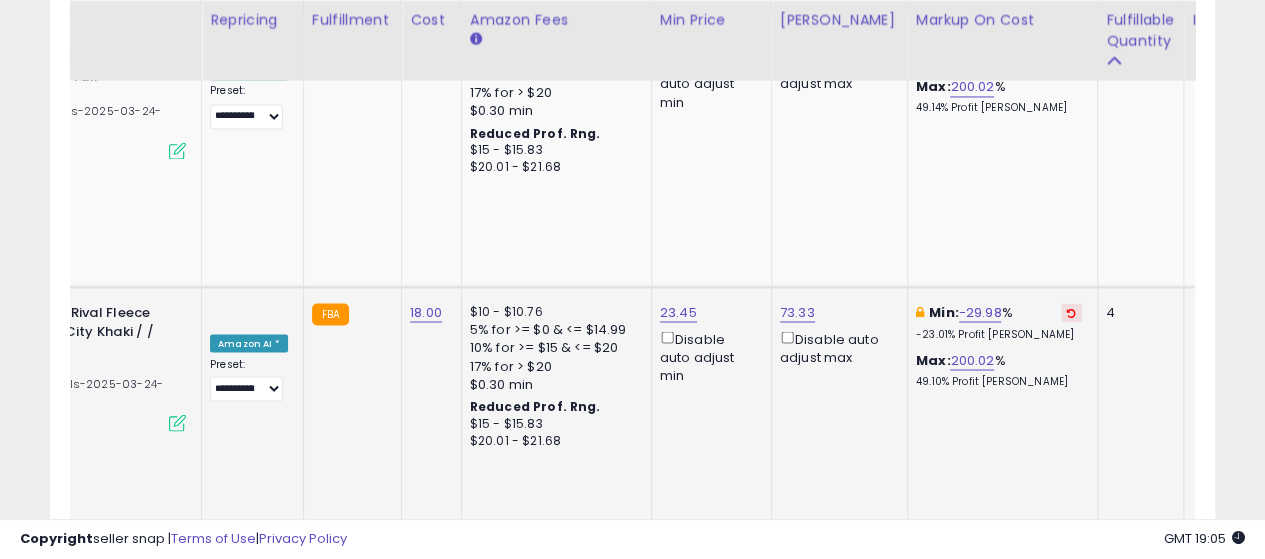 click on "25.00" at bounding box center (963, 857) 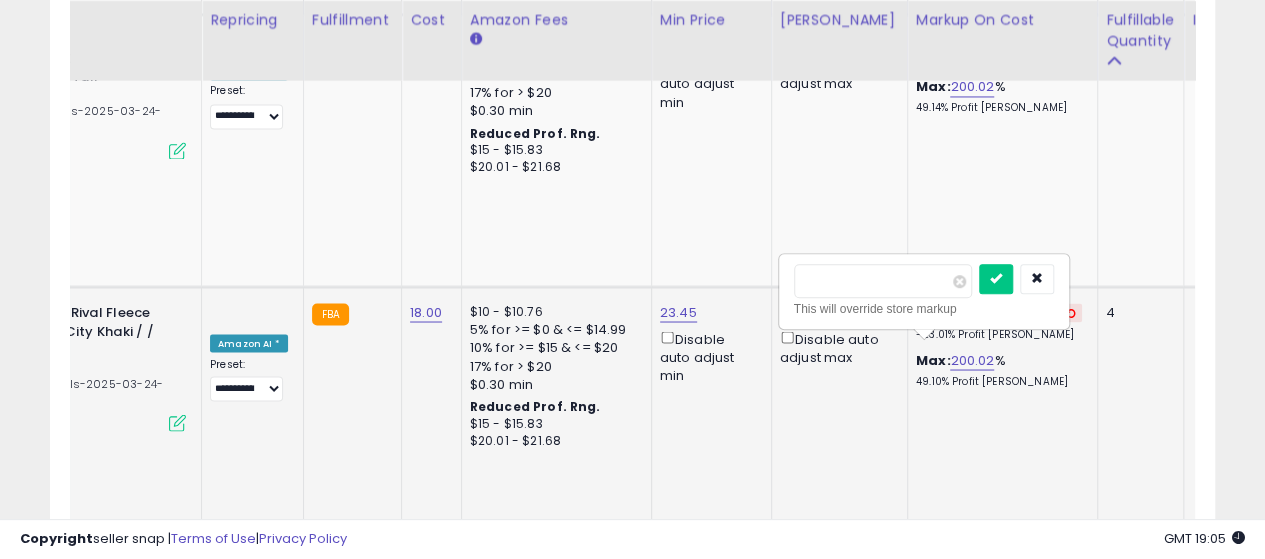 drag, startPoint x: 859, startPoint y: 286, endPoint x: 750, endPoint y: 296, distance: 109.457756 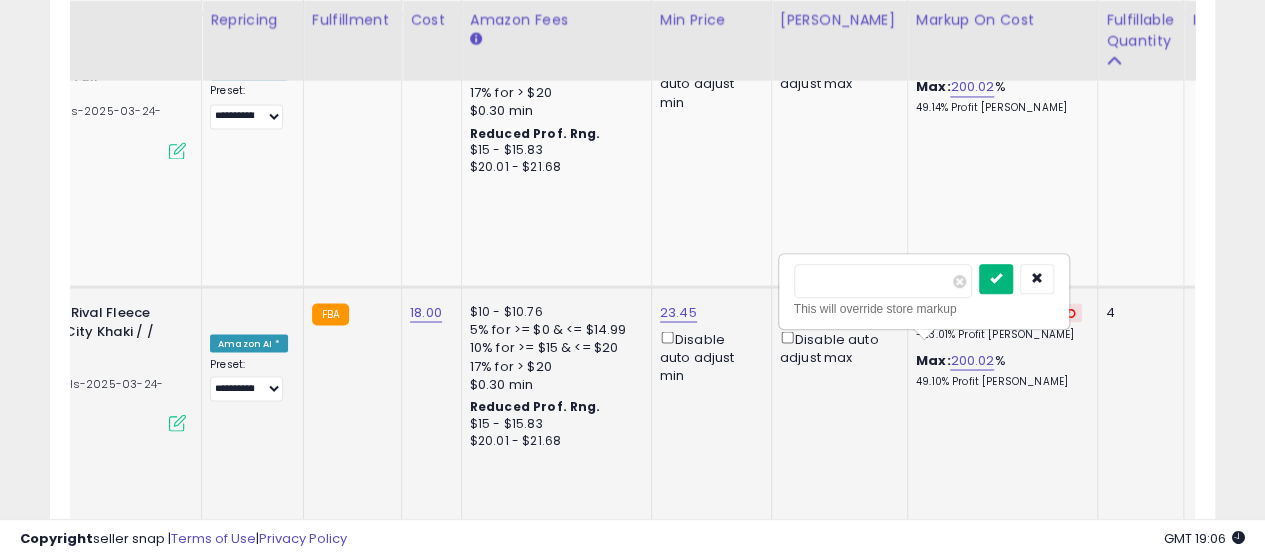 type on "***" 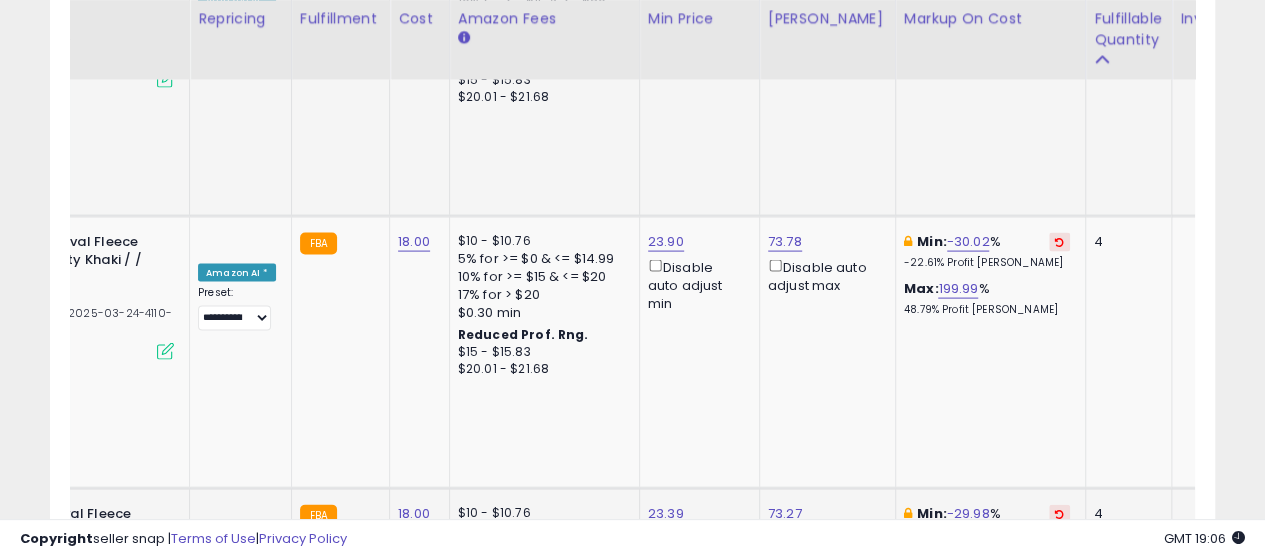 click on "25.04" at bounding box center (951, 787) 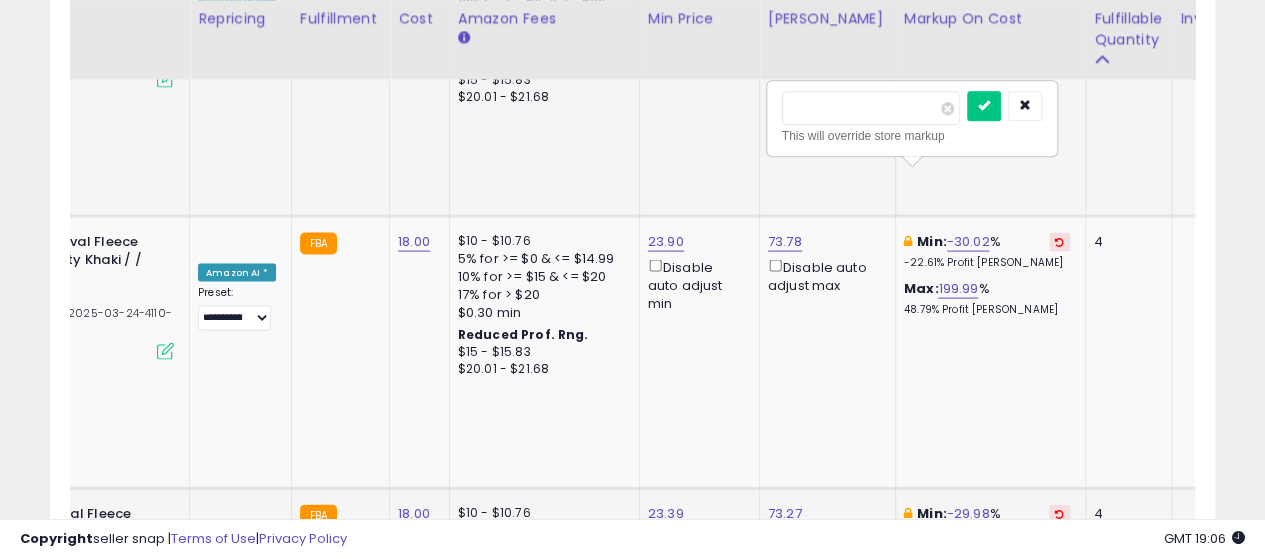 click on "*****" at bounding box center (871, 109) 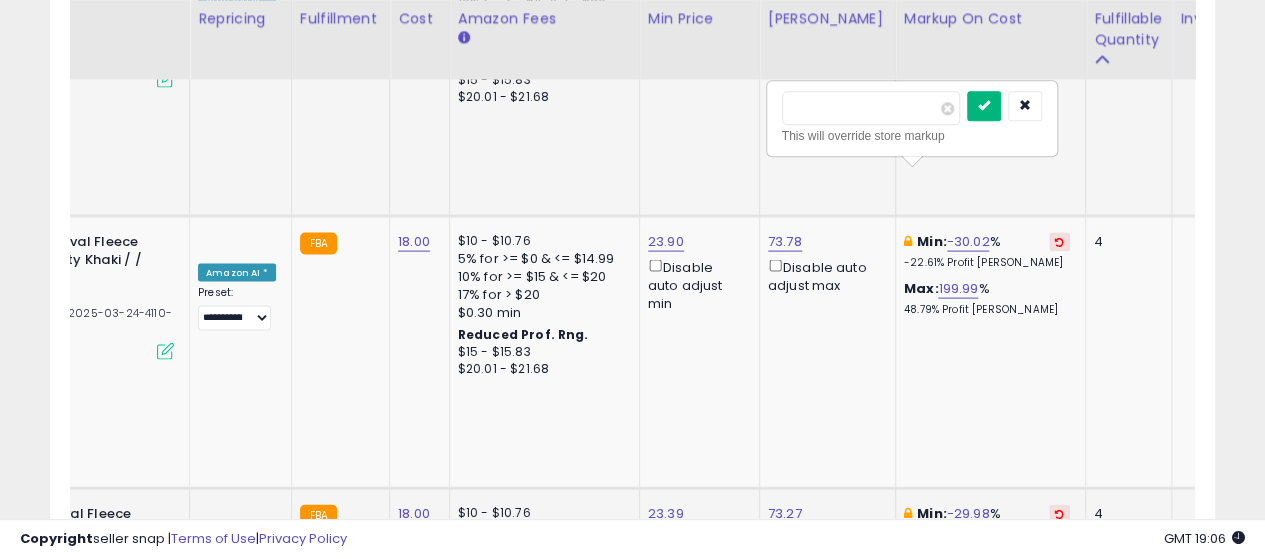 click at bounding box center (984, 106) 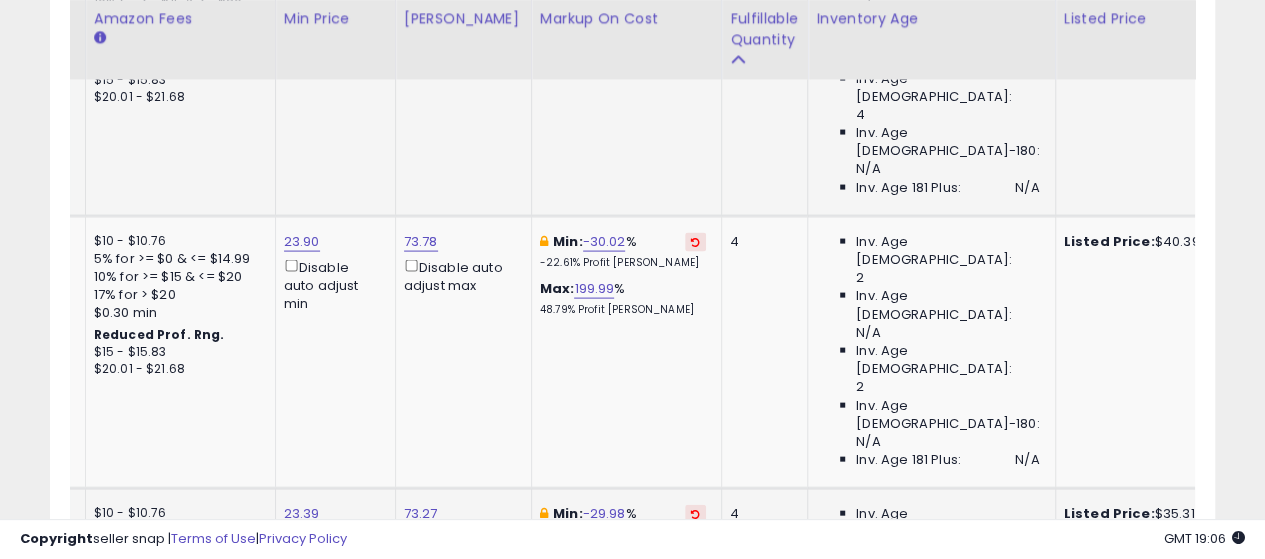 click on "25.00" at bounding box center (587, 1059) 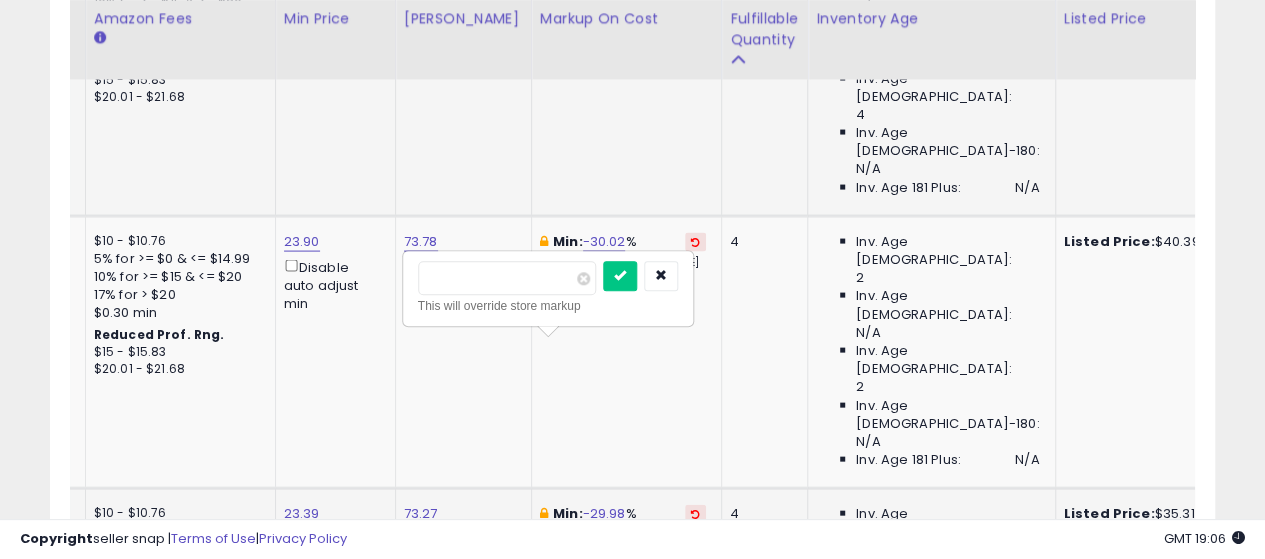 click on "*****" at bounding box center (507, 279) 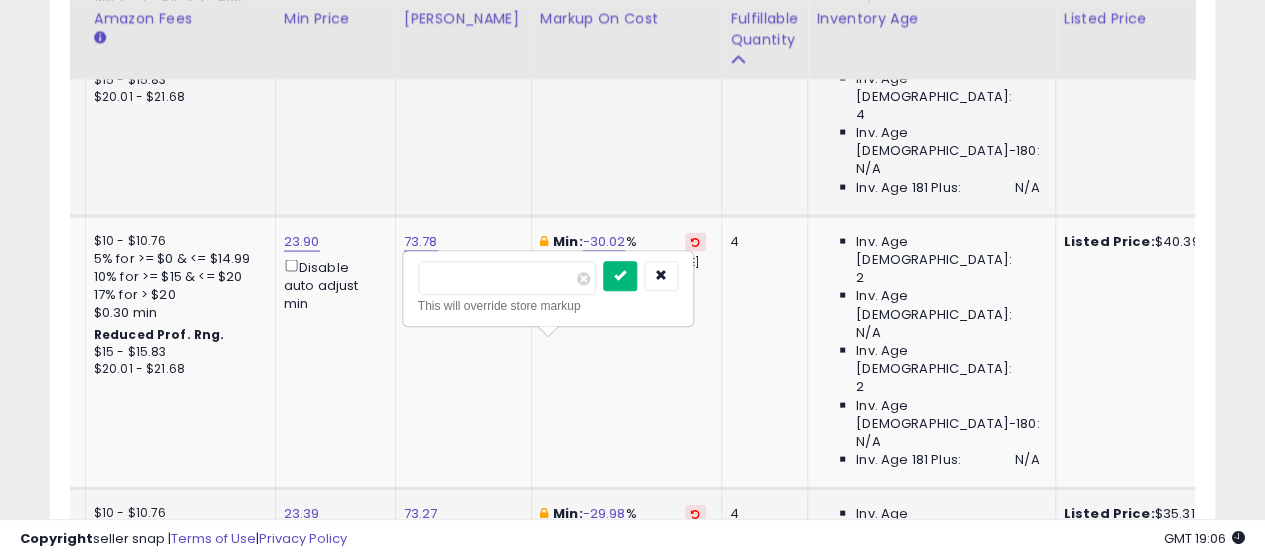 type on "***" 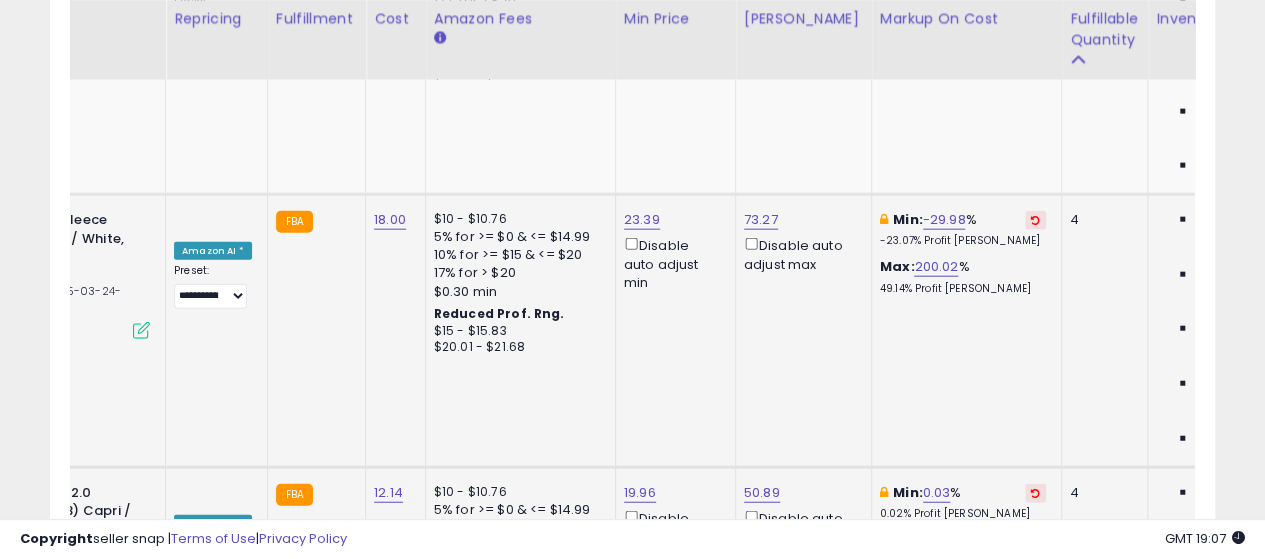 click on "-10.01" at bounding box center [940, 1038] 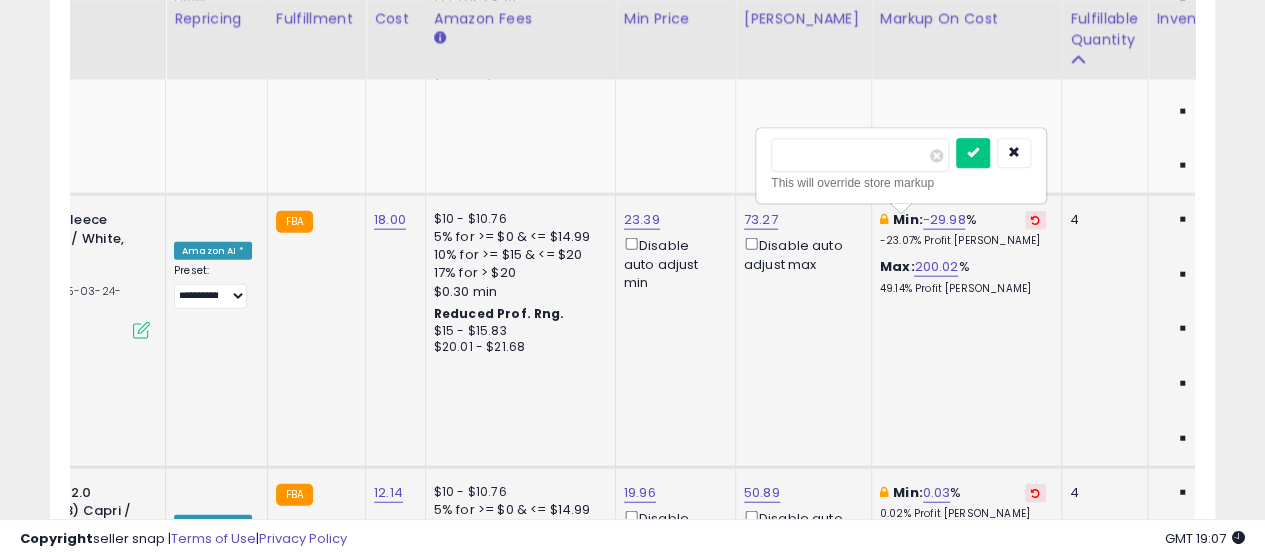 drag, startPoint x: 793, startPoint y: 152, endPoint x: 886, endPoint y: 157, distance: 93.13431 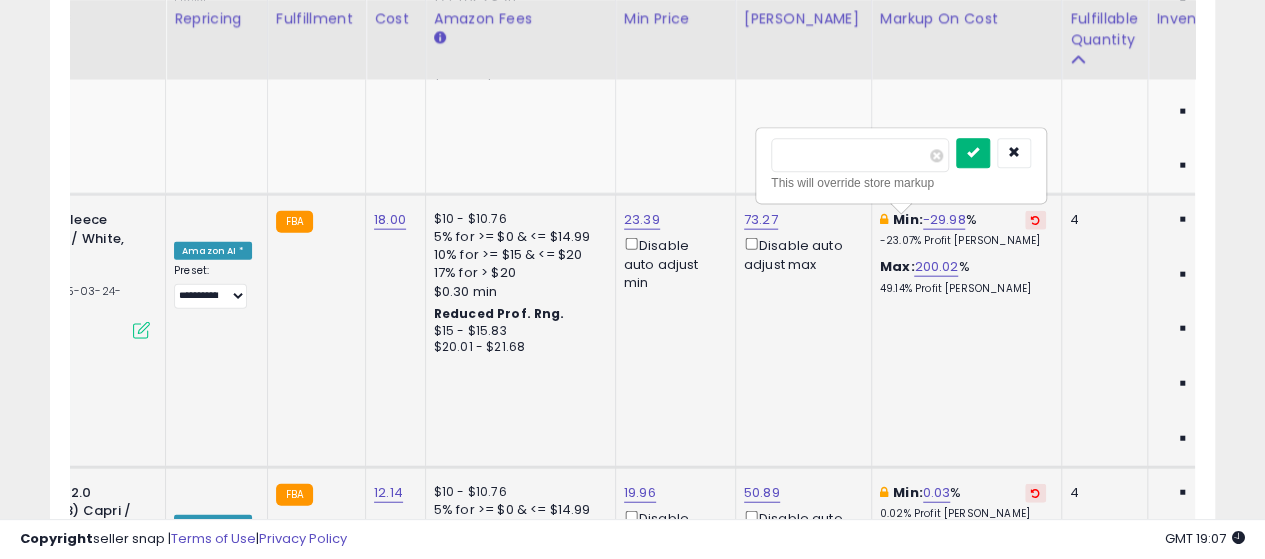 type on "***" 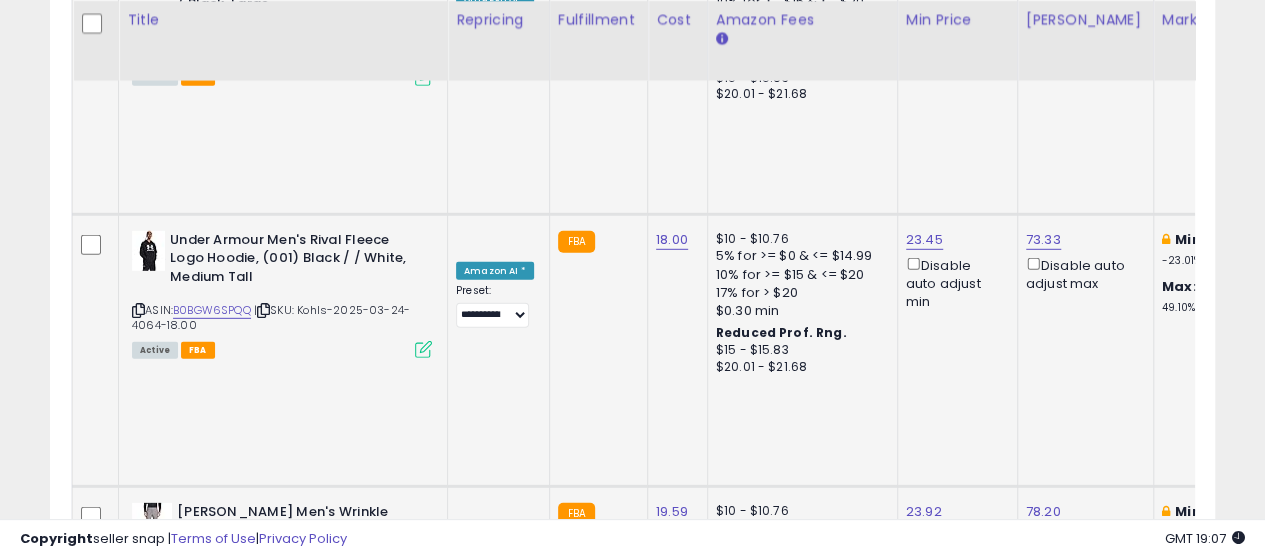 drag, startPoint x: 88, startPoint y: 365, endPoint x: 42, endPoint y: 187, distance: 183.84776 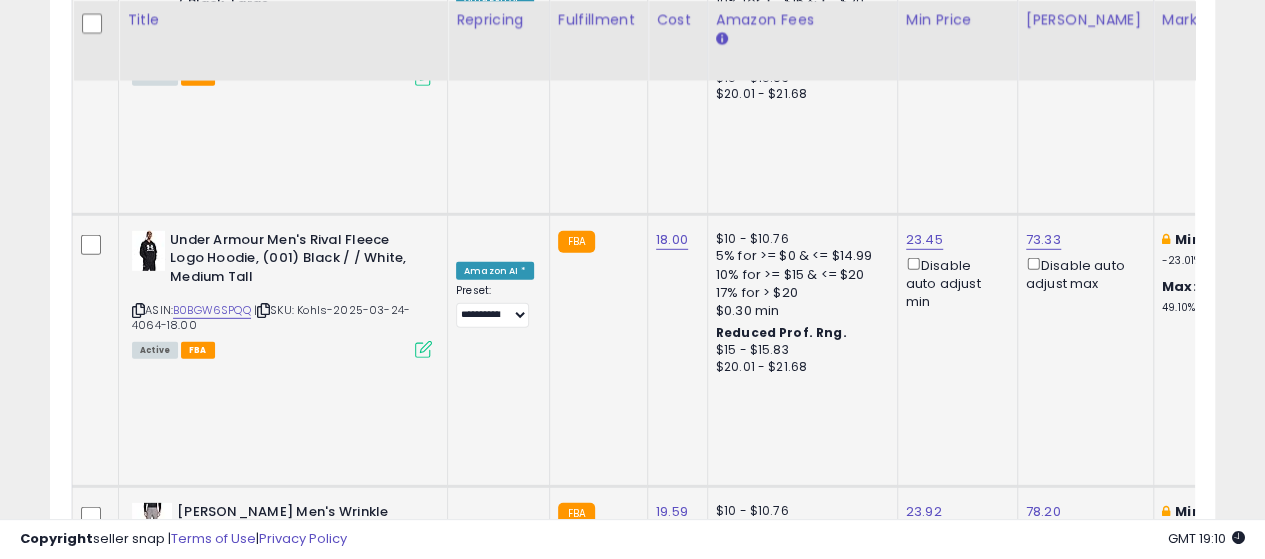 click on "**********" at bounding box center (632, 1267) 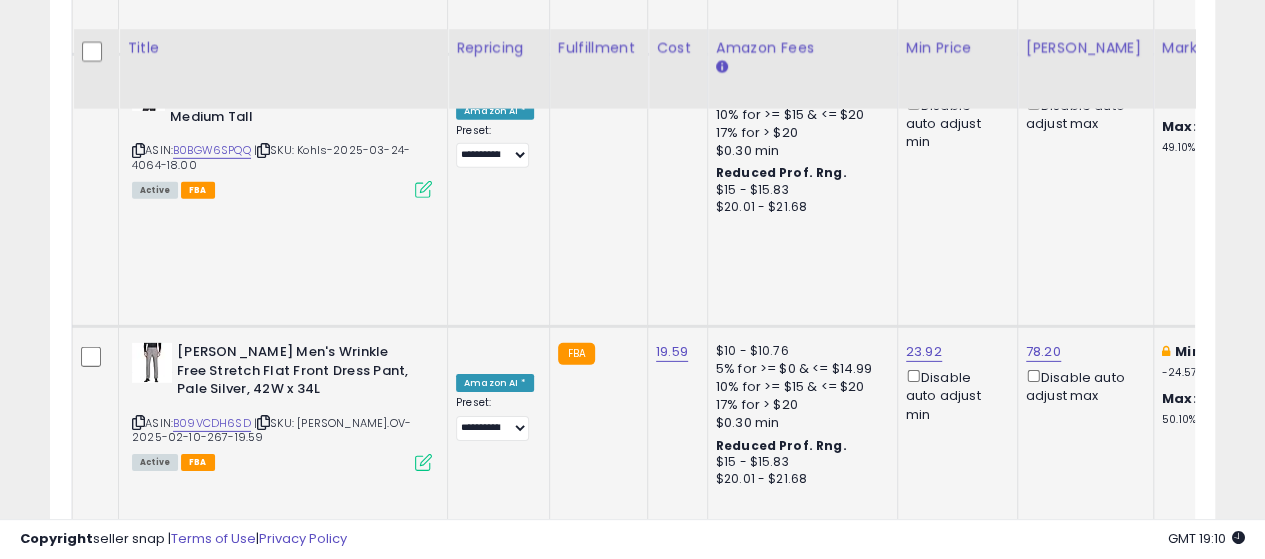 scroll, scrollTop: 2981, scrollLeft: 0, axis: vertical 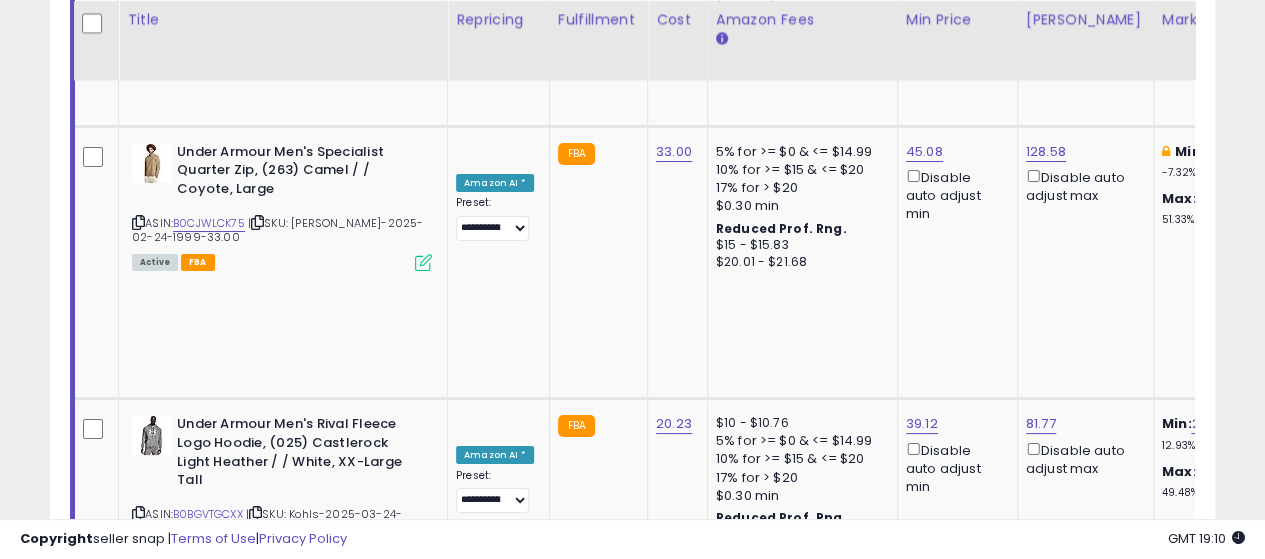 click 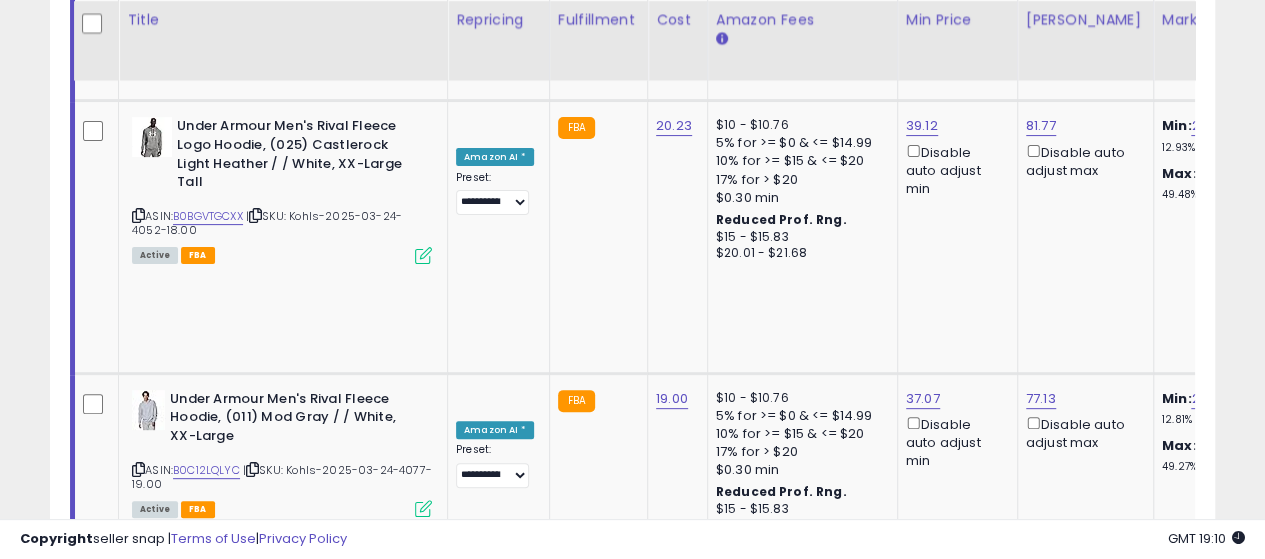 scroll, scrollTop: 4007, scrollLeft: 0, axis: vertical 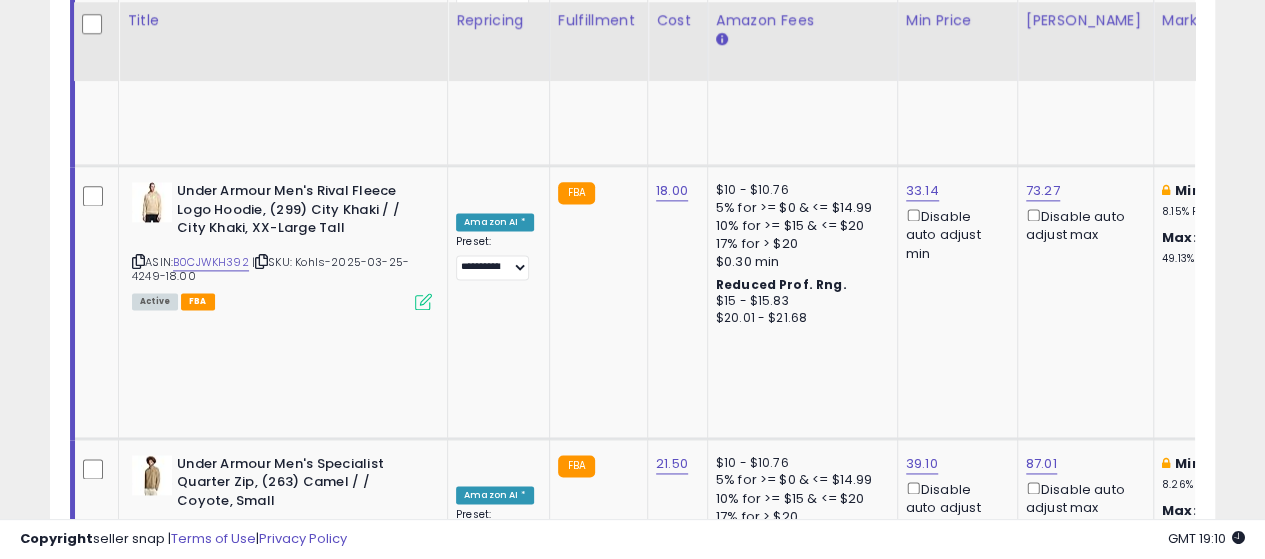 click on "2" 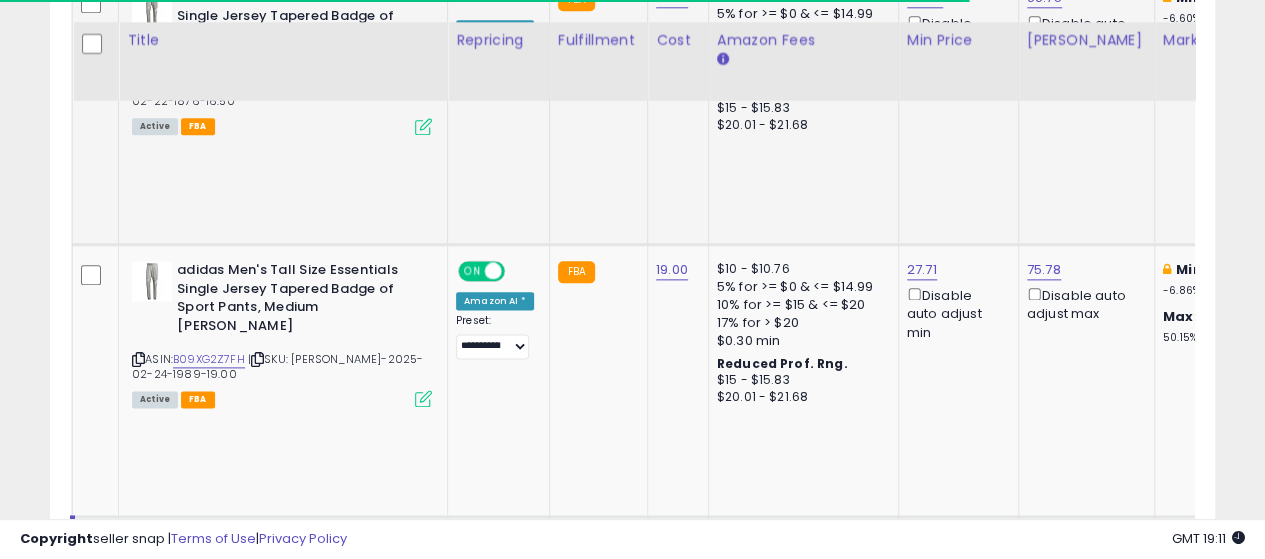 scroll, scrollTop: 1152, scrollLeft: 0, axis: vertical 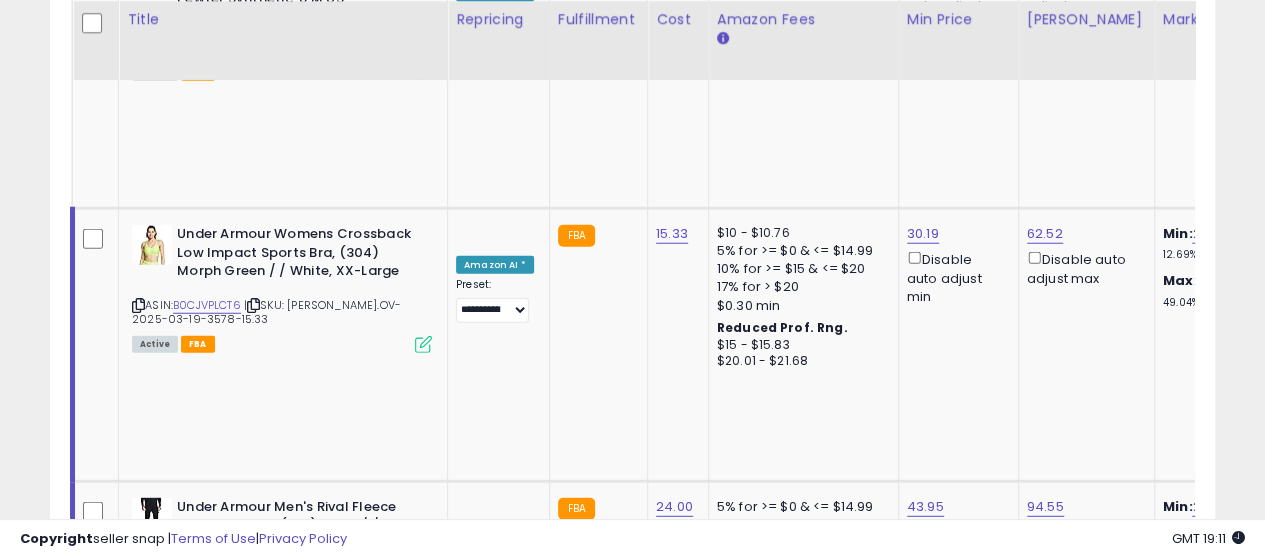 click 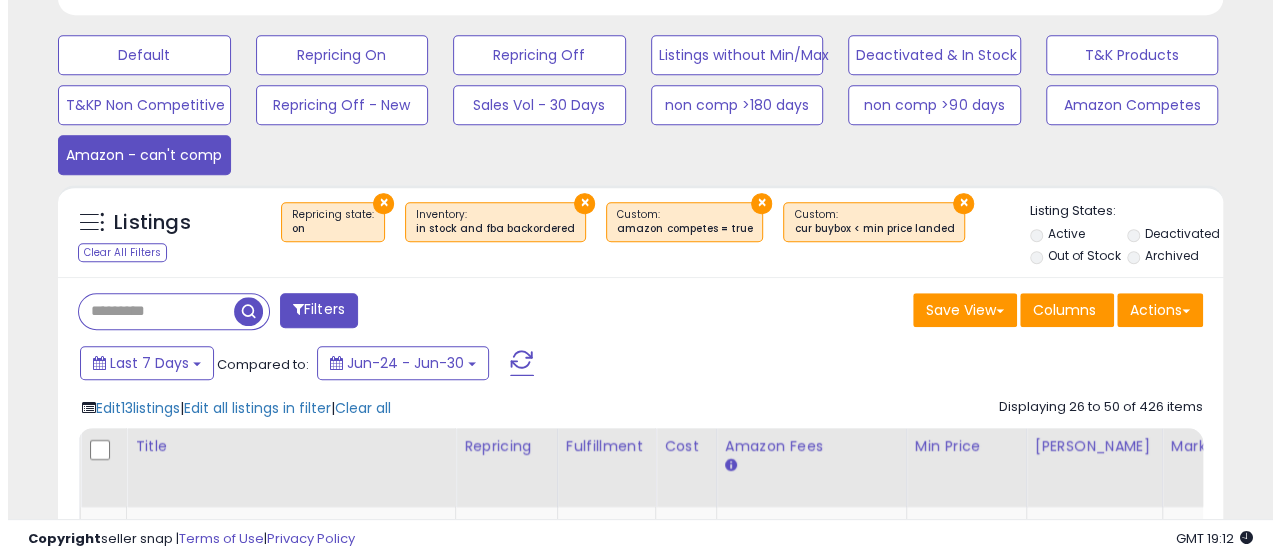scroll, scrollTop: 596, scrollLeft: 0, axis: vertical 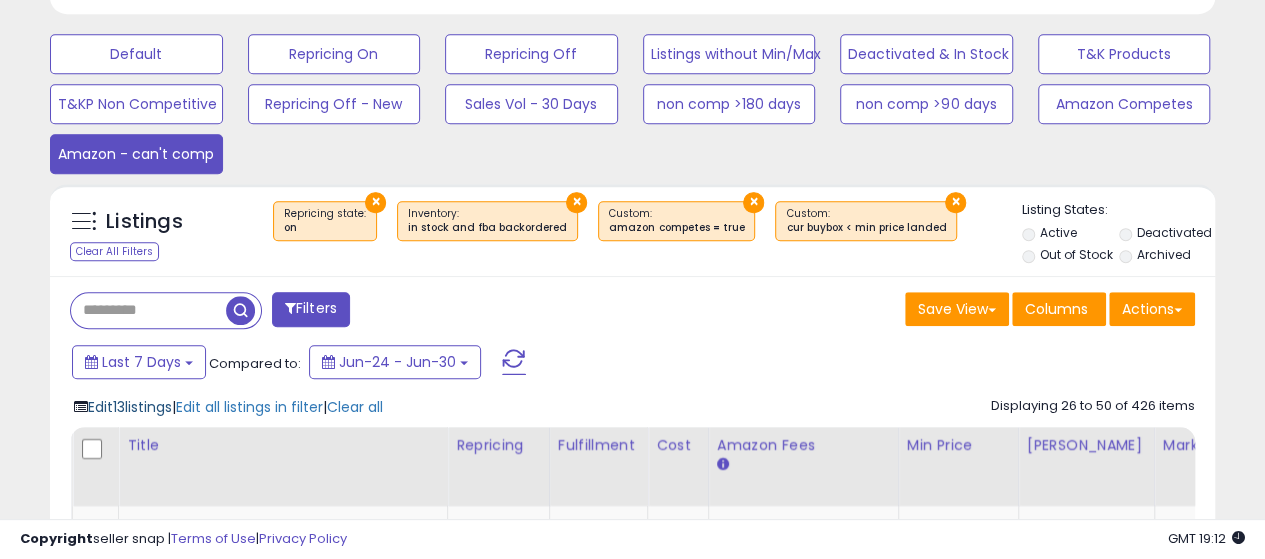 click on "Edit  13  listings" at bounding box center (130, 407) 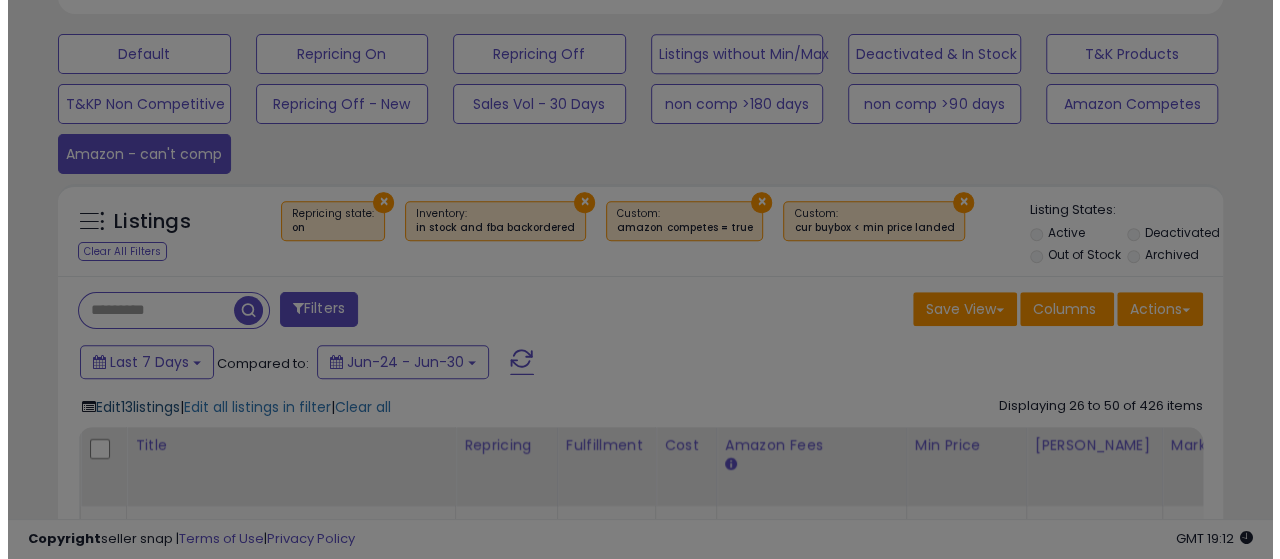 scroll, scrollTop: 999590, scrollLeft: 999317, axis: both 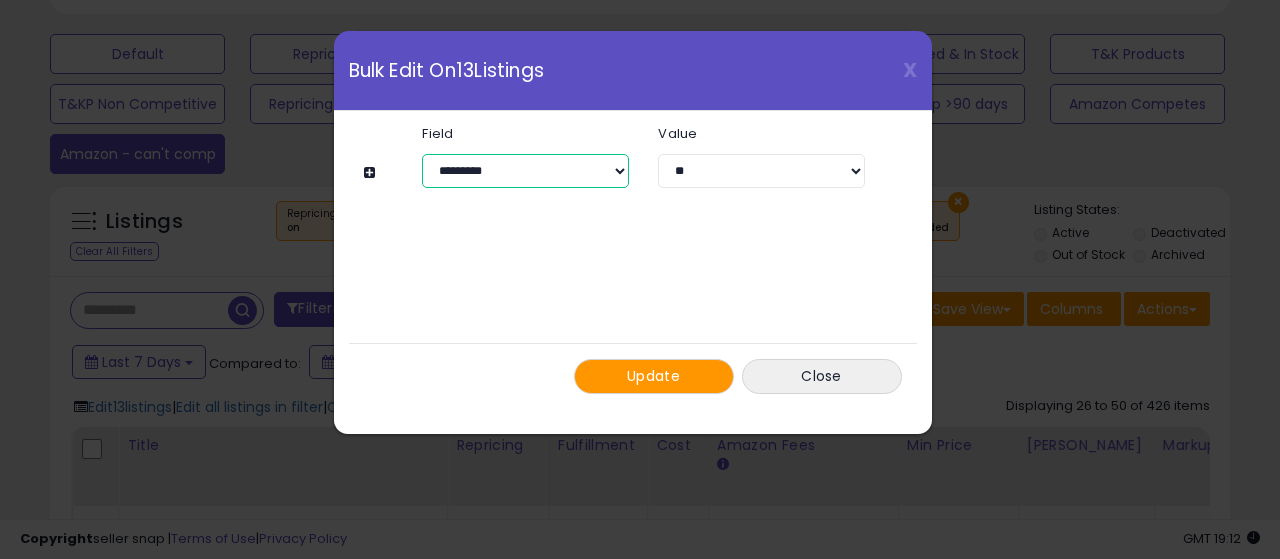 click on "**********" at bounding box center [525, 171] 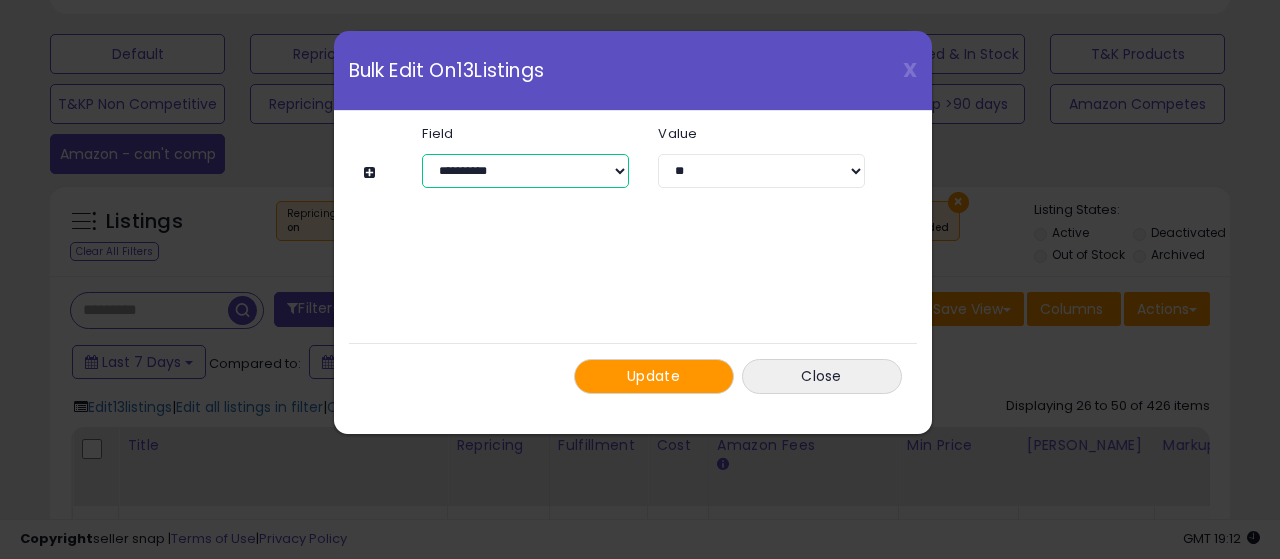 click on "**********" at bounding box center (525, 171) 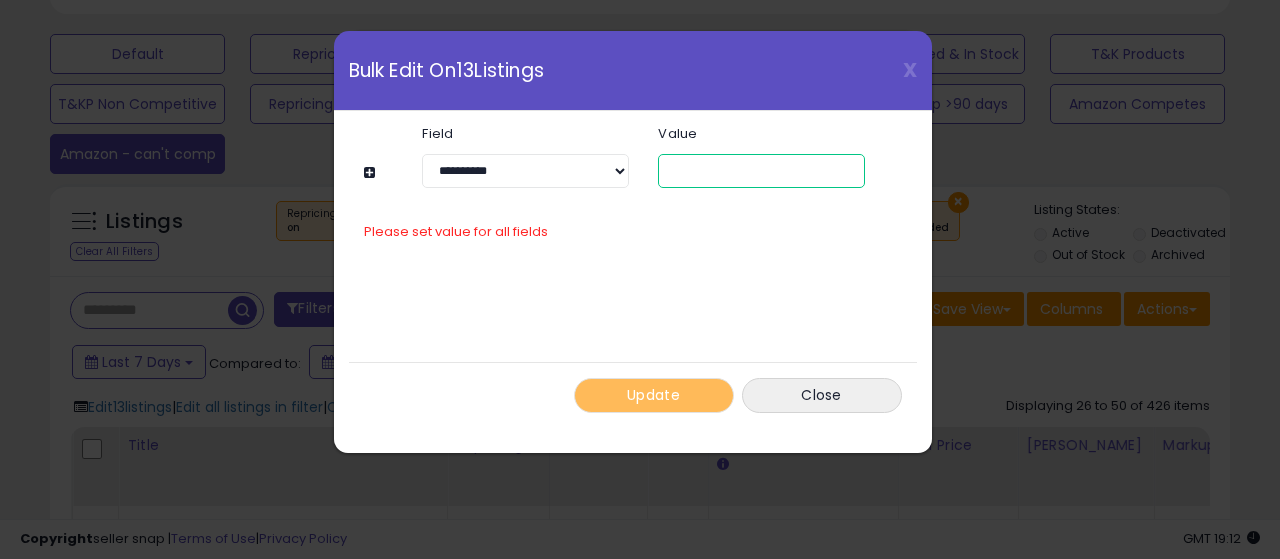 click at bounding box center [761, 171] 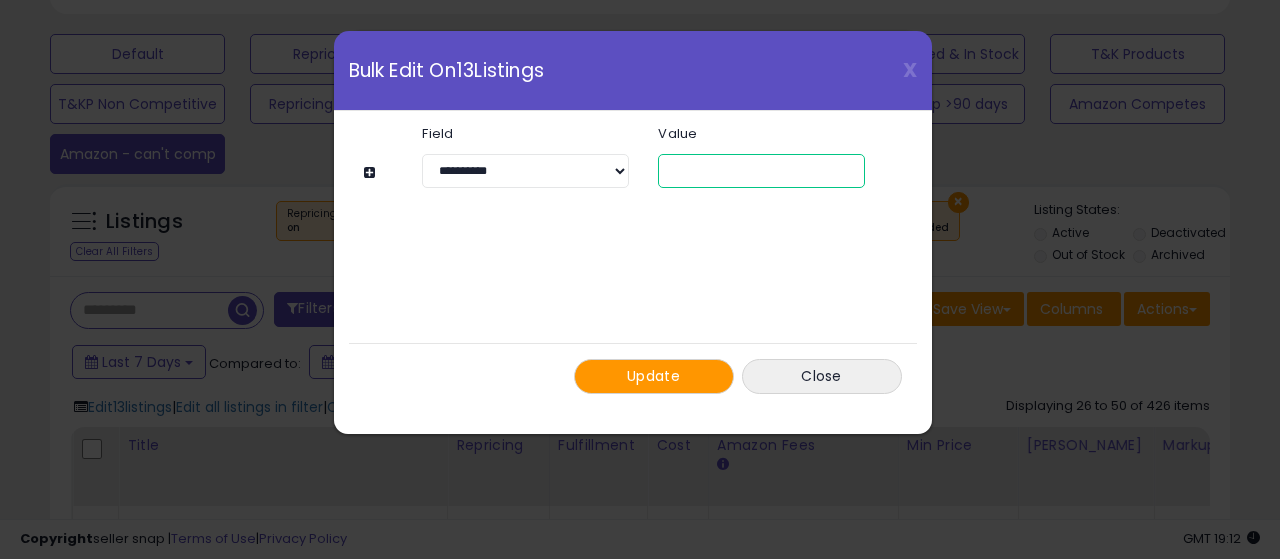 type on "***" 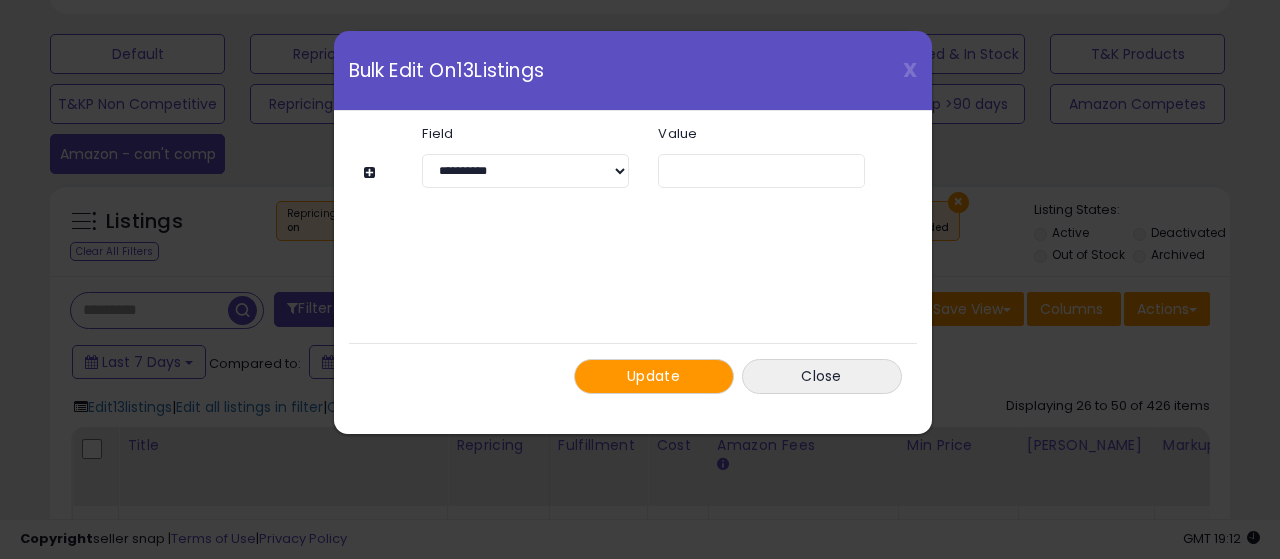 click on "Update" at bounding box center [654, 376] 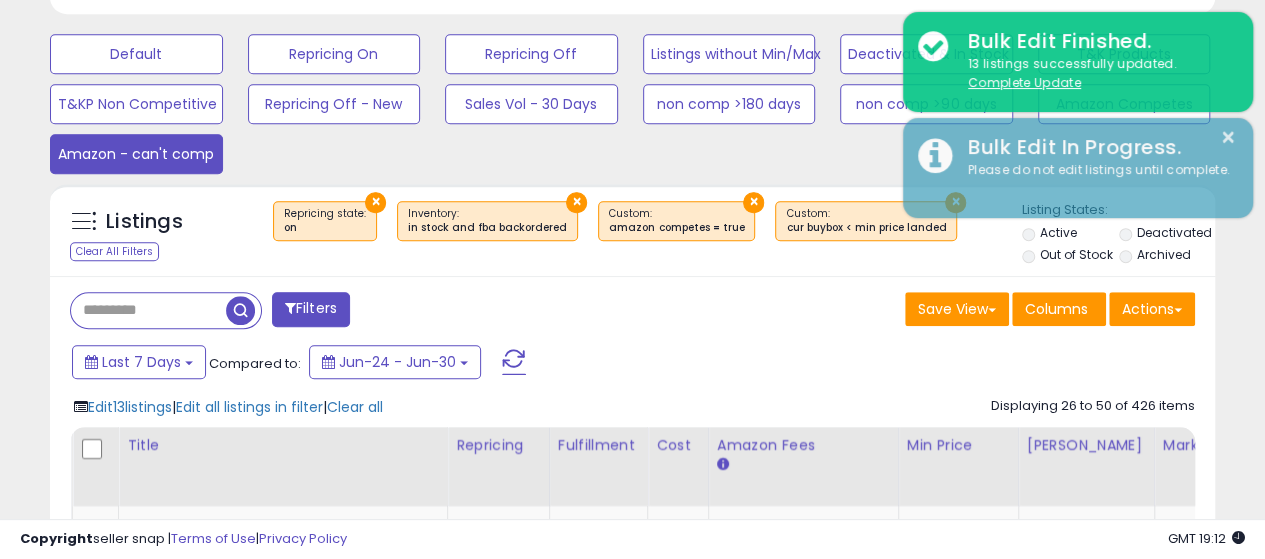 scroll, scrollTop: 410, scrollLeft: 674, axis: both 